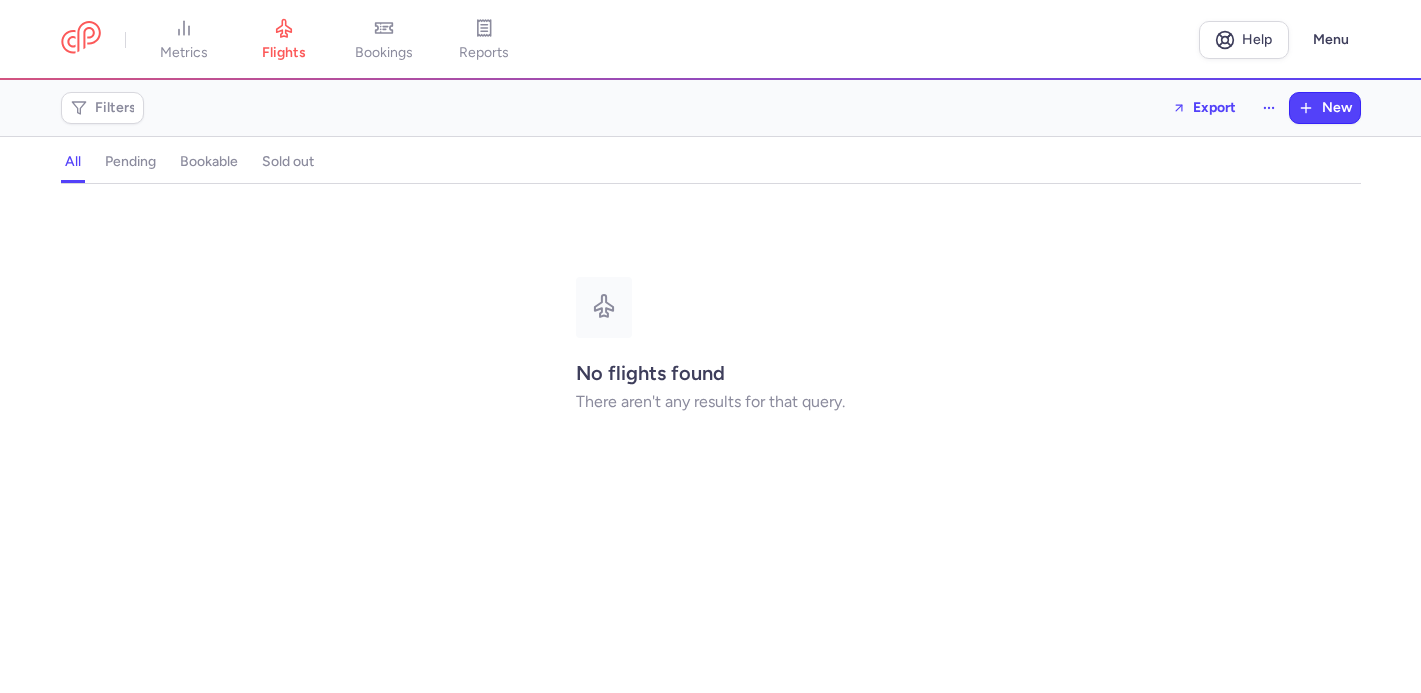 scroll, scrollTop: 0, scrollLeft: 0, axis: both 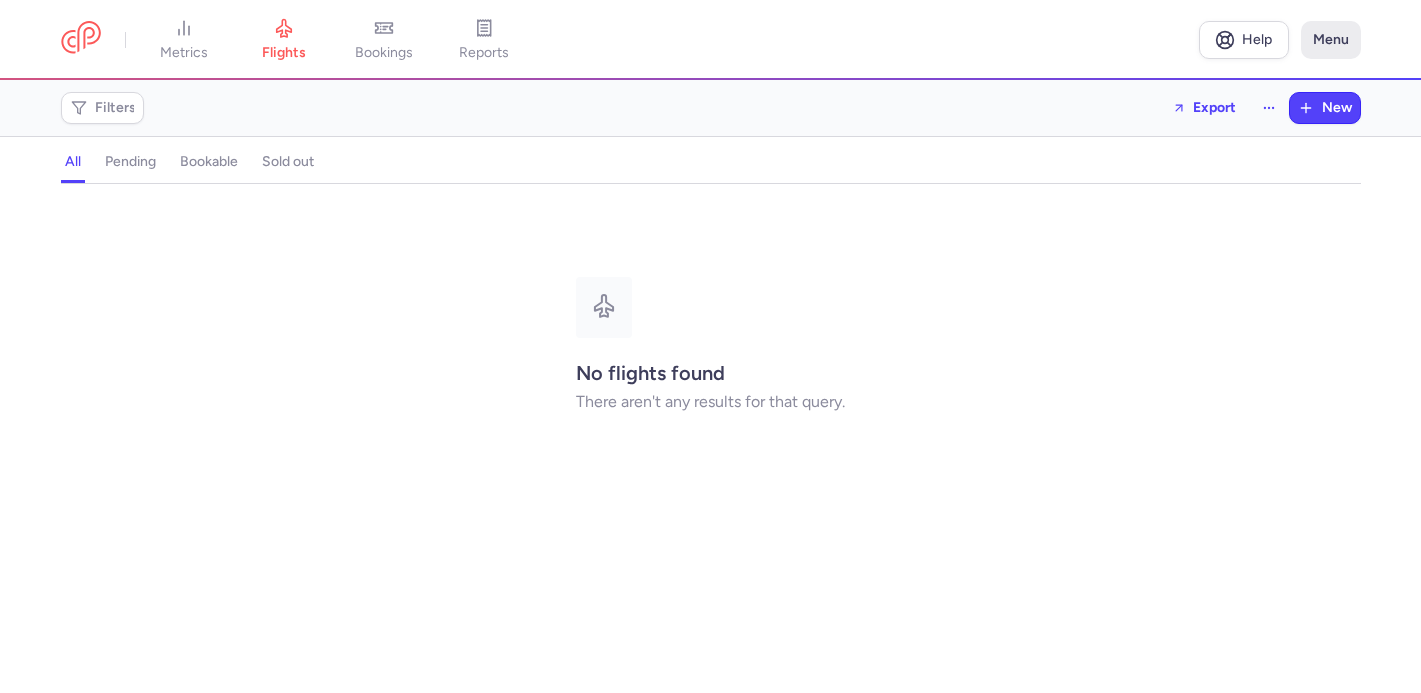 click on "Menu" 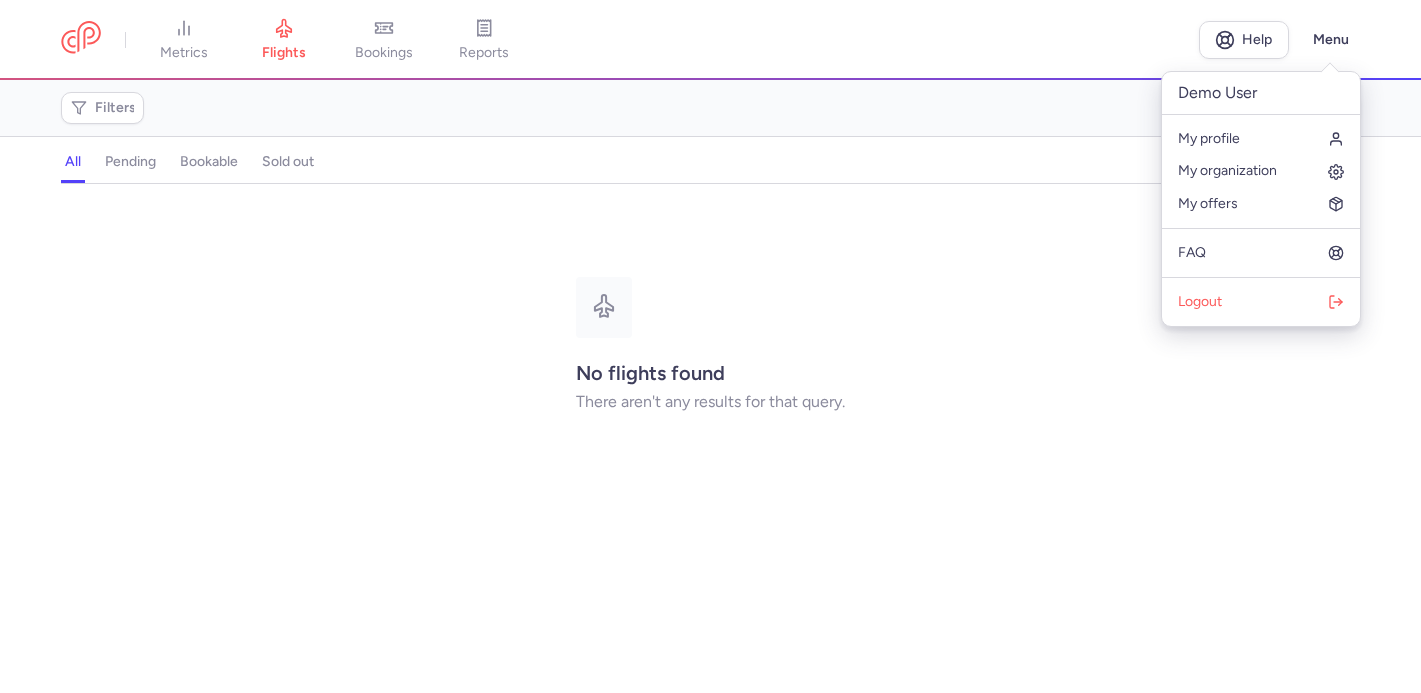 click on "all pending bookable sold out" at bounding box center [711, 166] 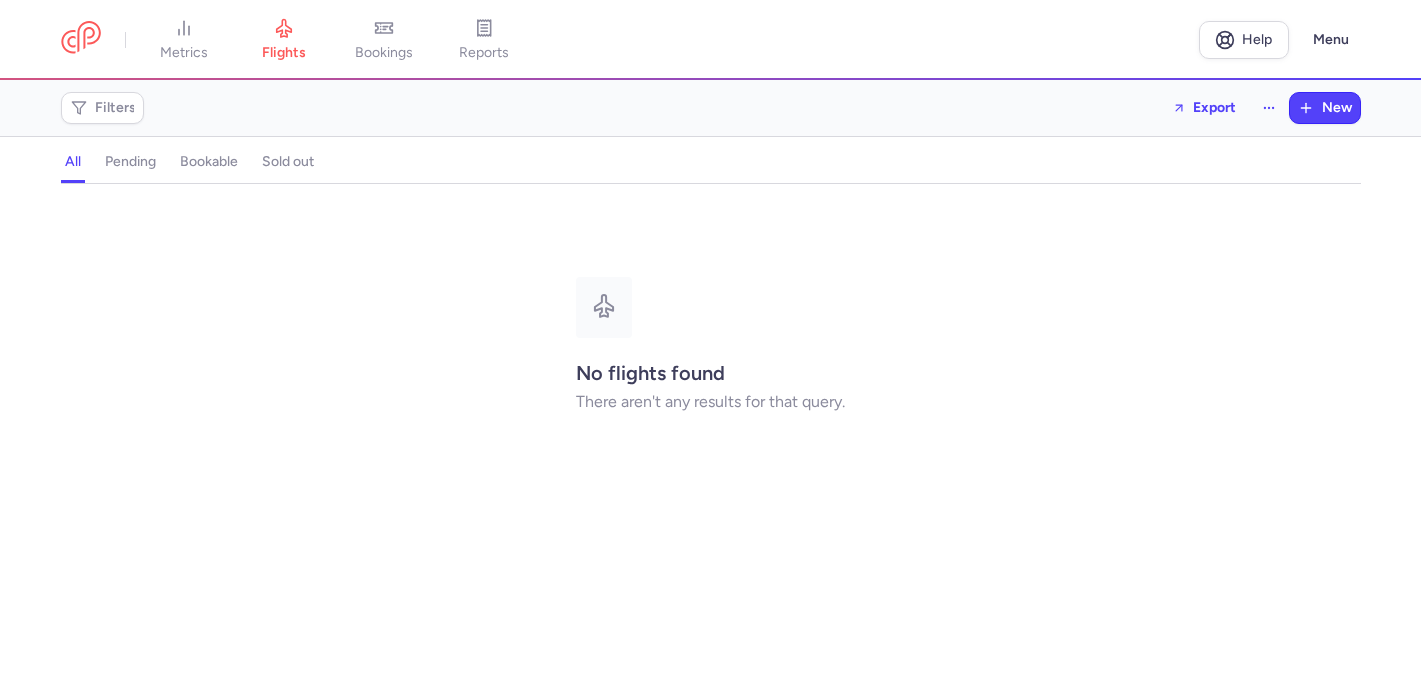 click on "pending" at bounding box center (130, 162) 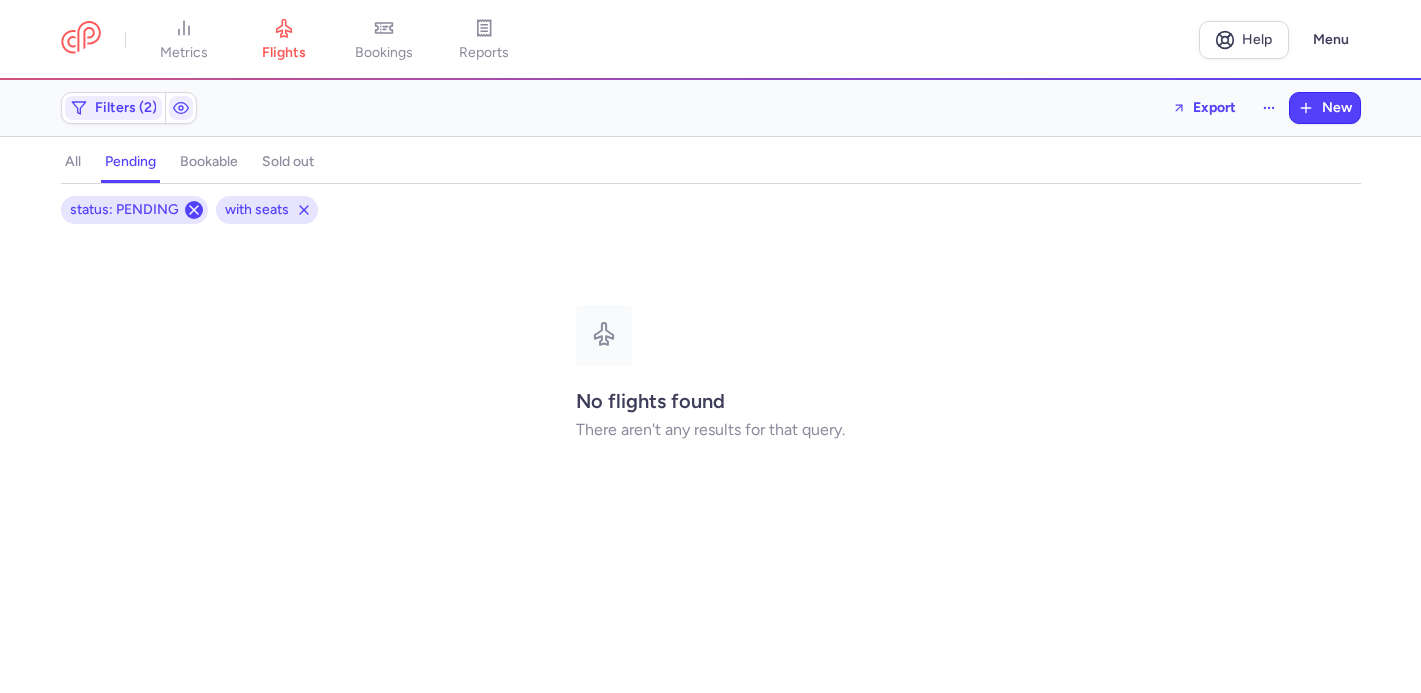 click 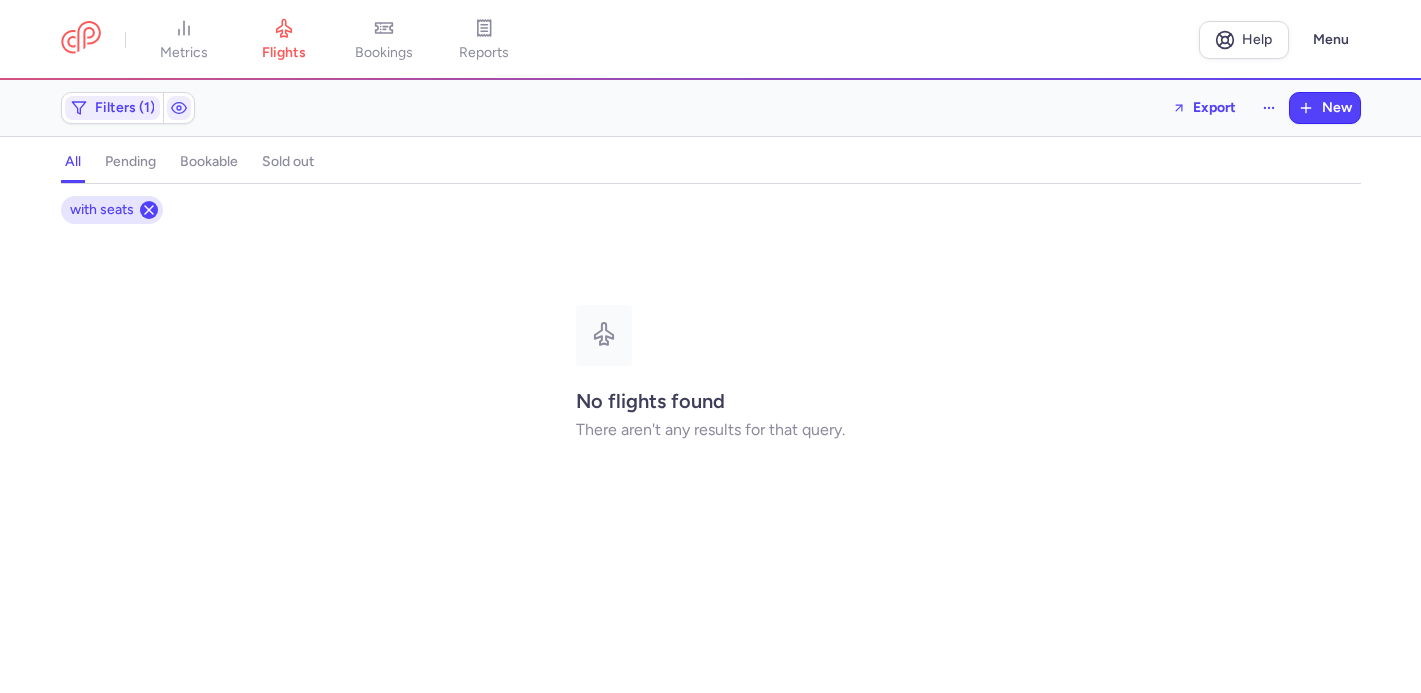 click 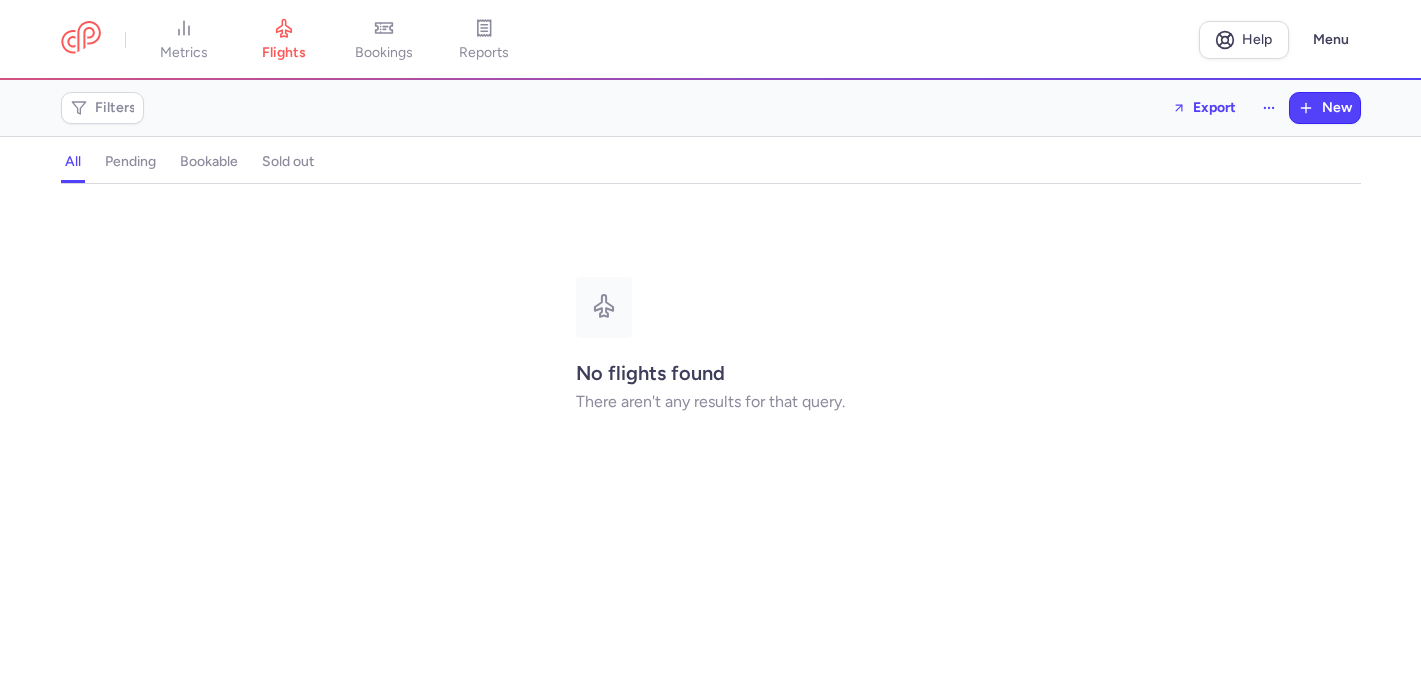 click on "all" at bounding box center (73, 162) 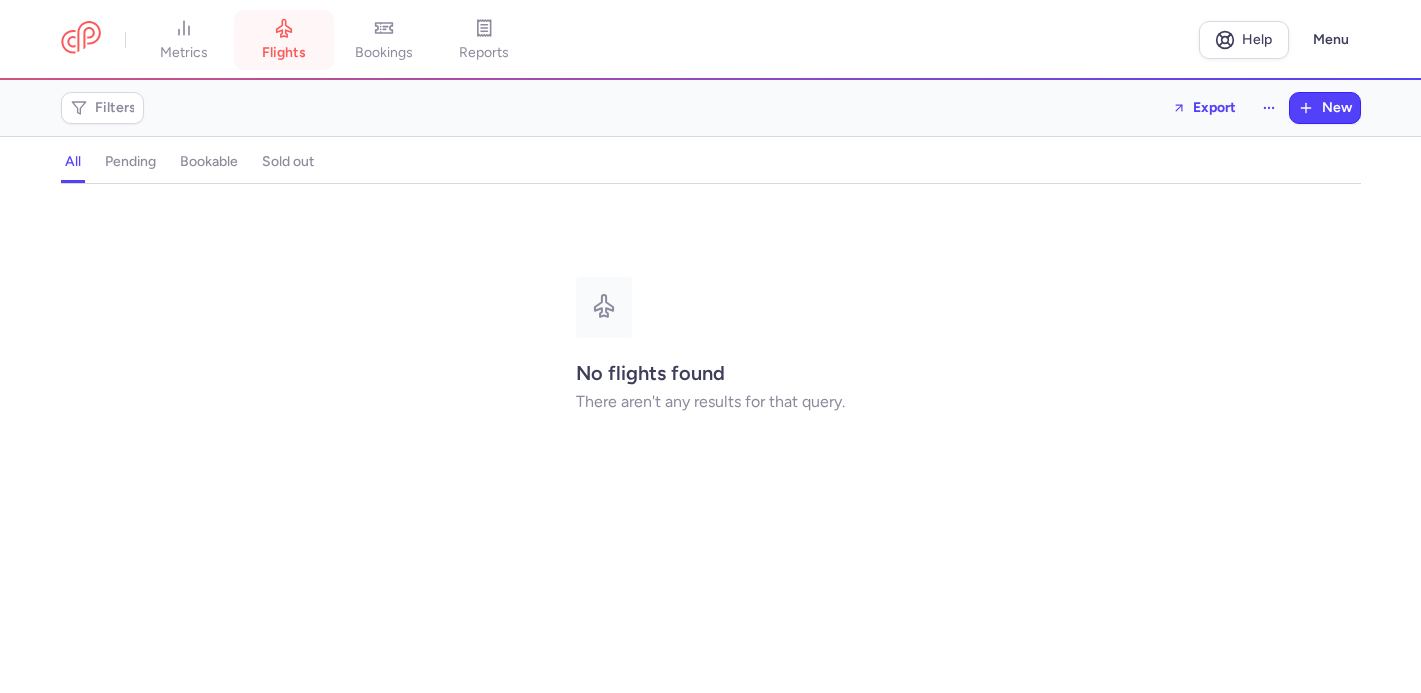 click 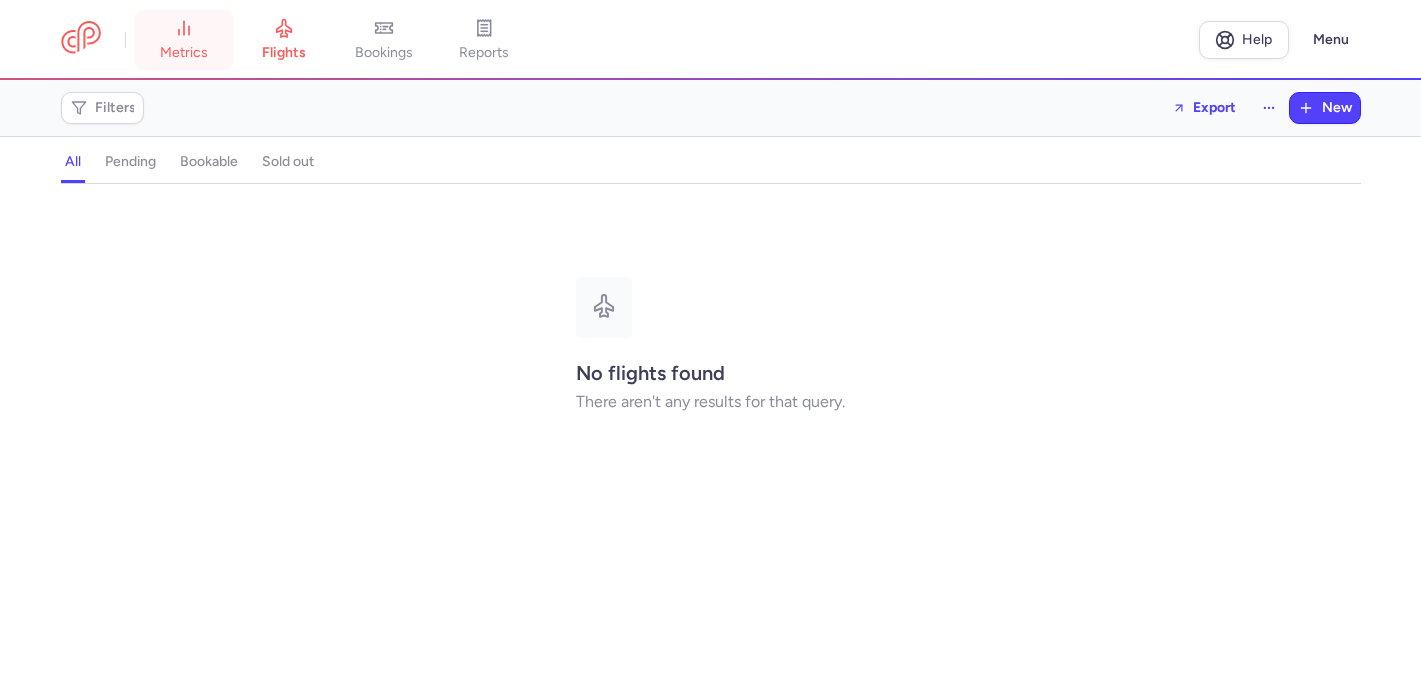 click on "metrics" at bounding box center [184, 40] 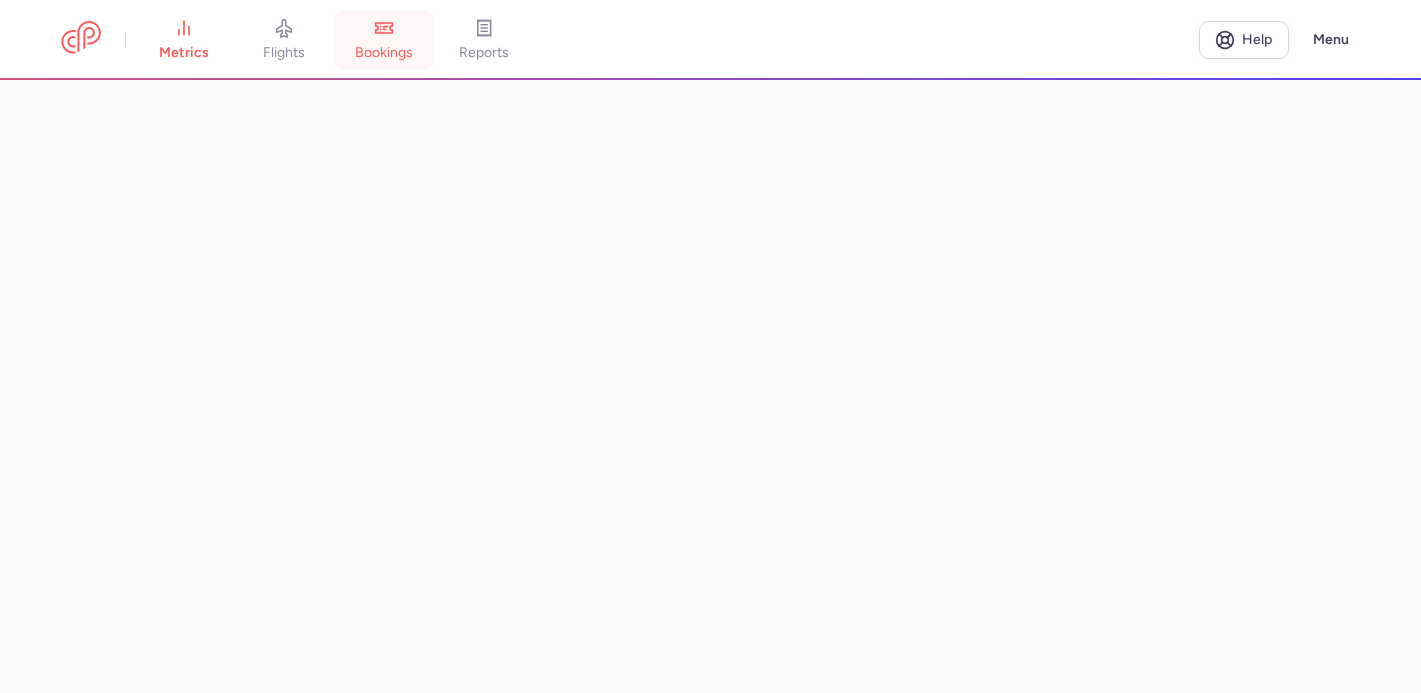 click on "bookings" at bounding box center [384, 40] 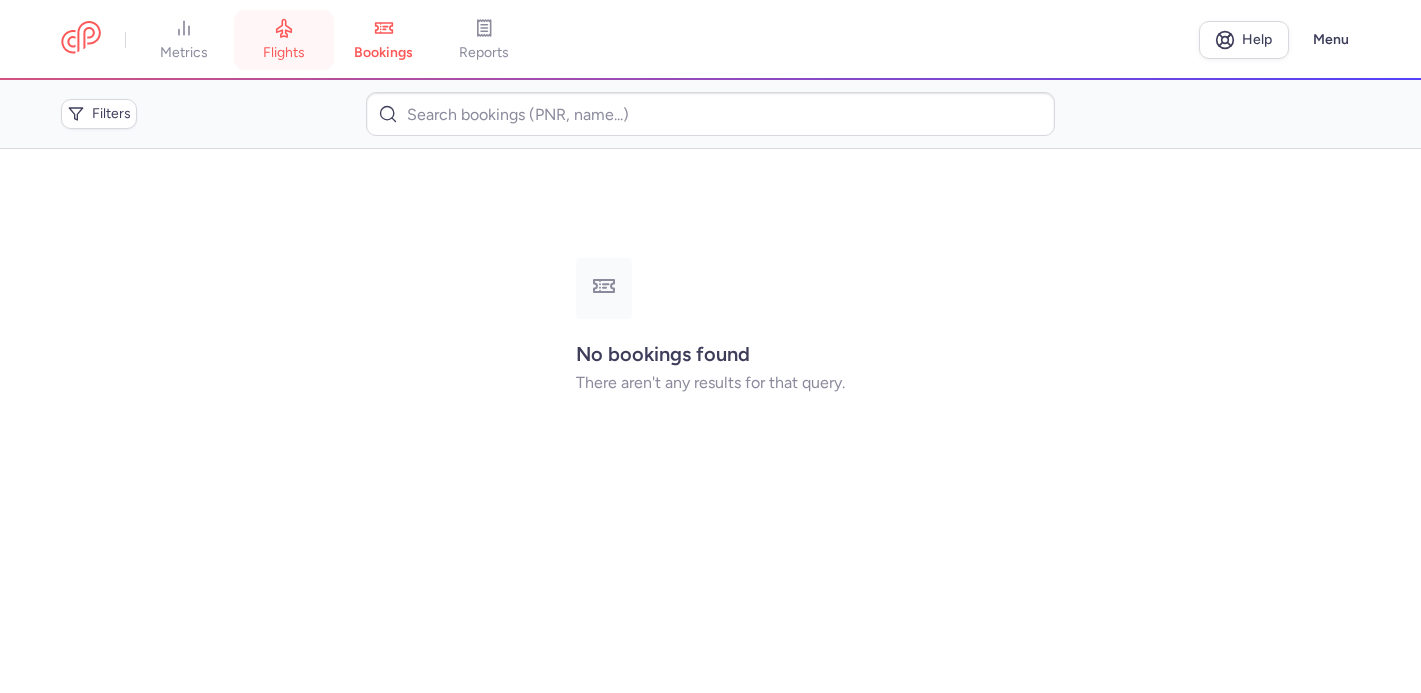 click on "flights" at bounding box center (284, 40) 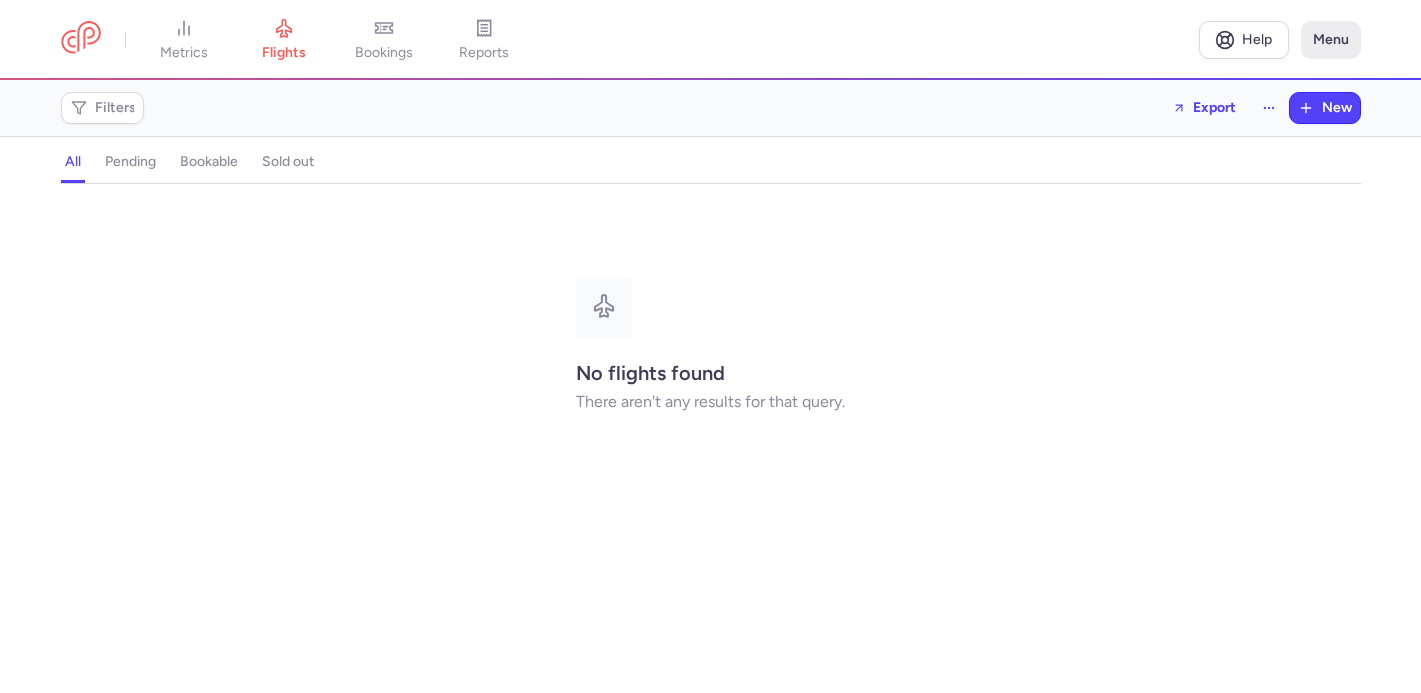 click on "Menu" 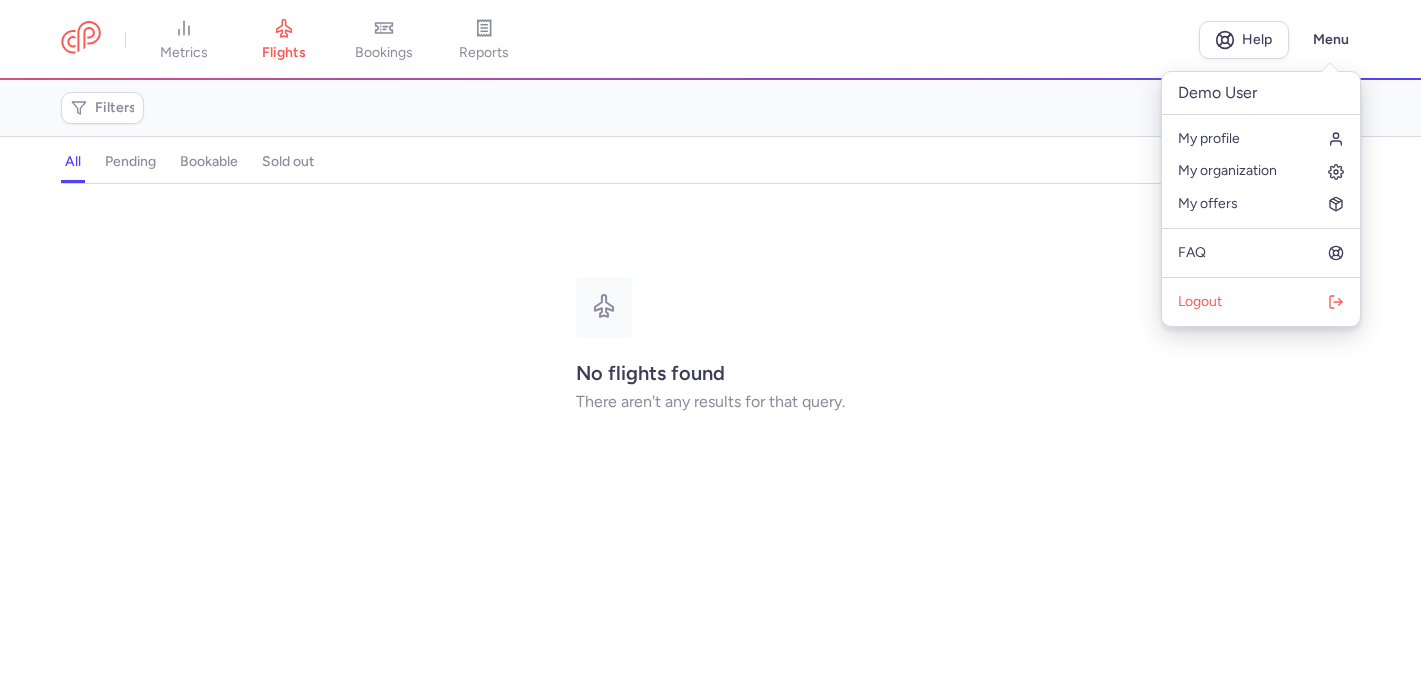 click on "all pending bookable sold out" at bounding box center [711, 166] 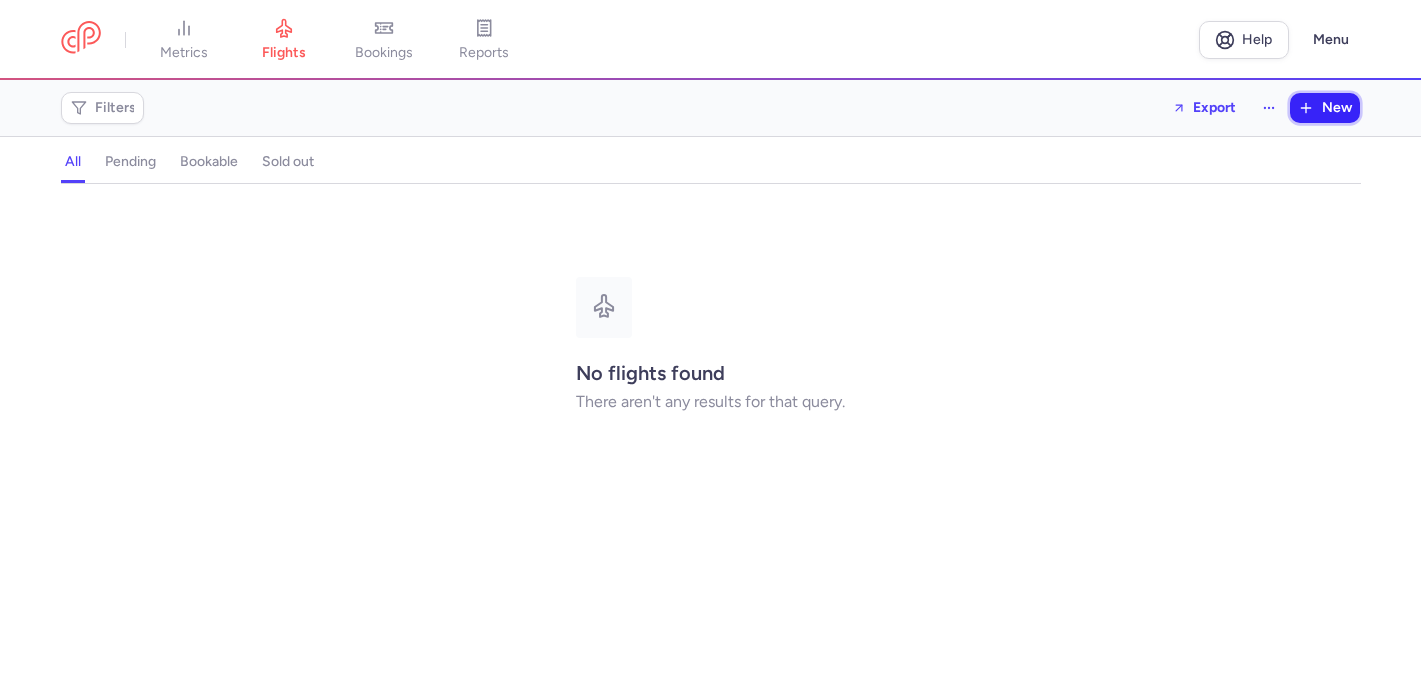 click 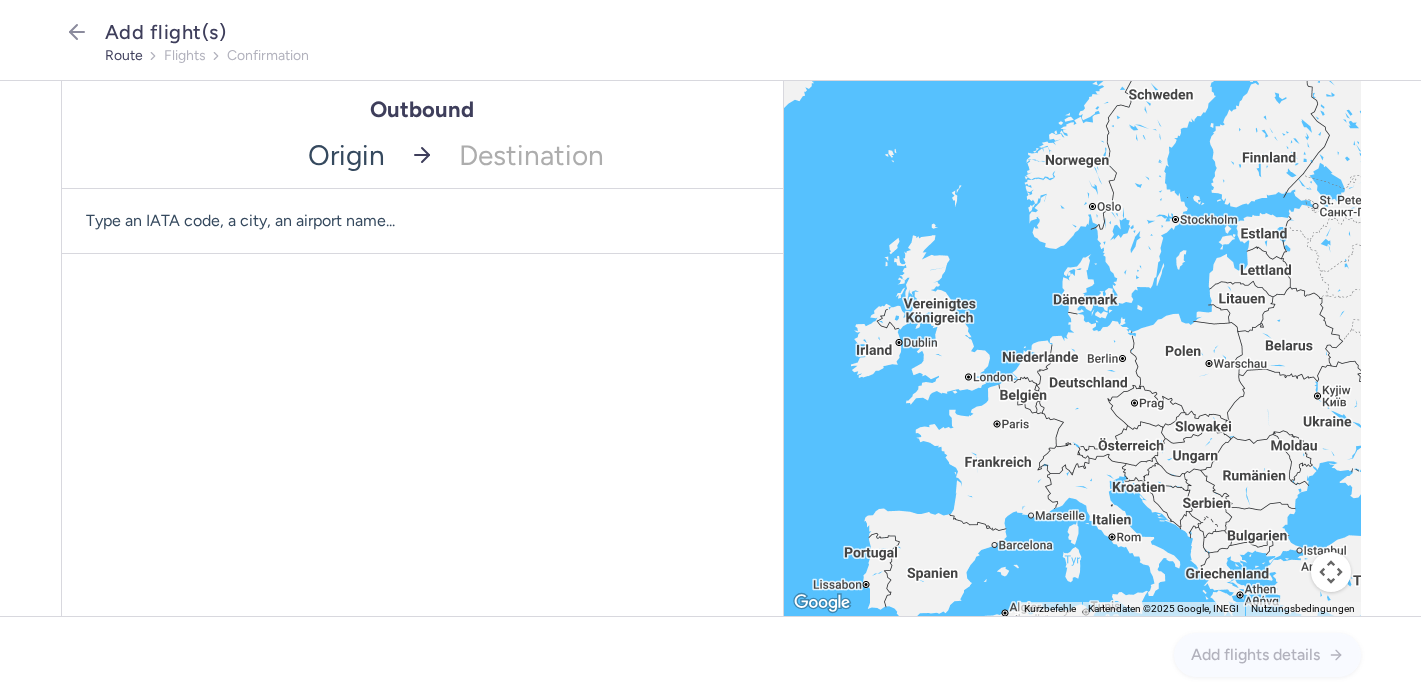 click on "Outbound No elements found. Consider changing the search query. Type an IATA code, a city, an airport name... Destination No elements found. Consider changing the search query. Type an IATA code, a city, an airport name..." at bounding box center [422, 348] 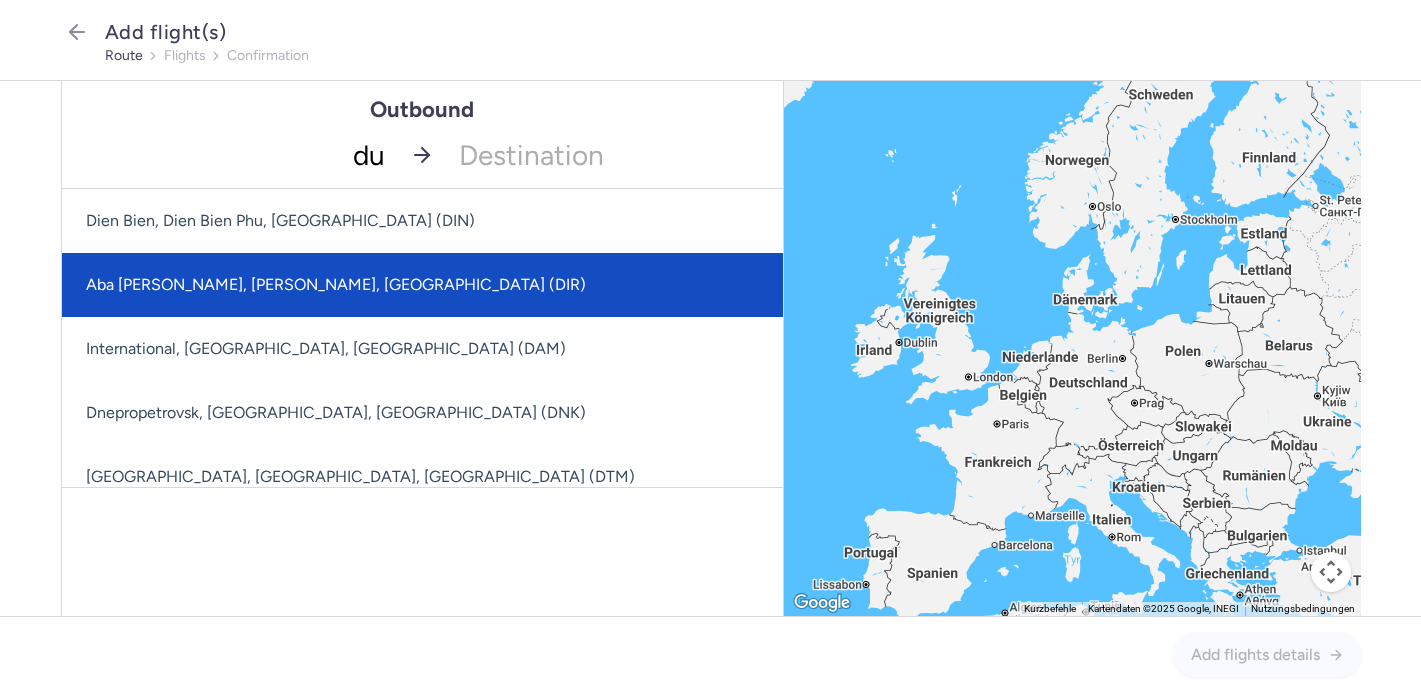 type on "dus" 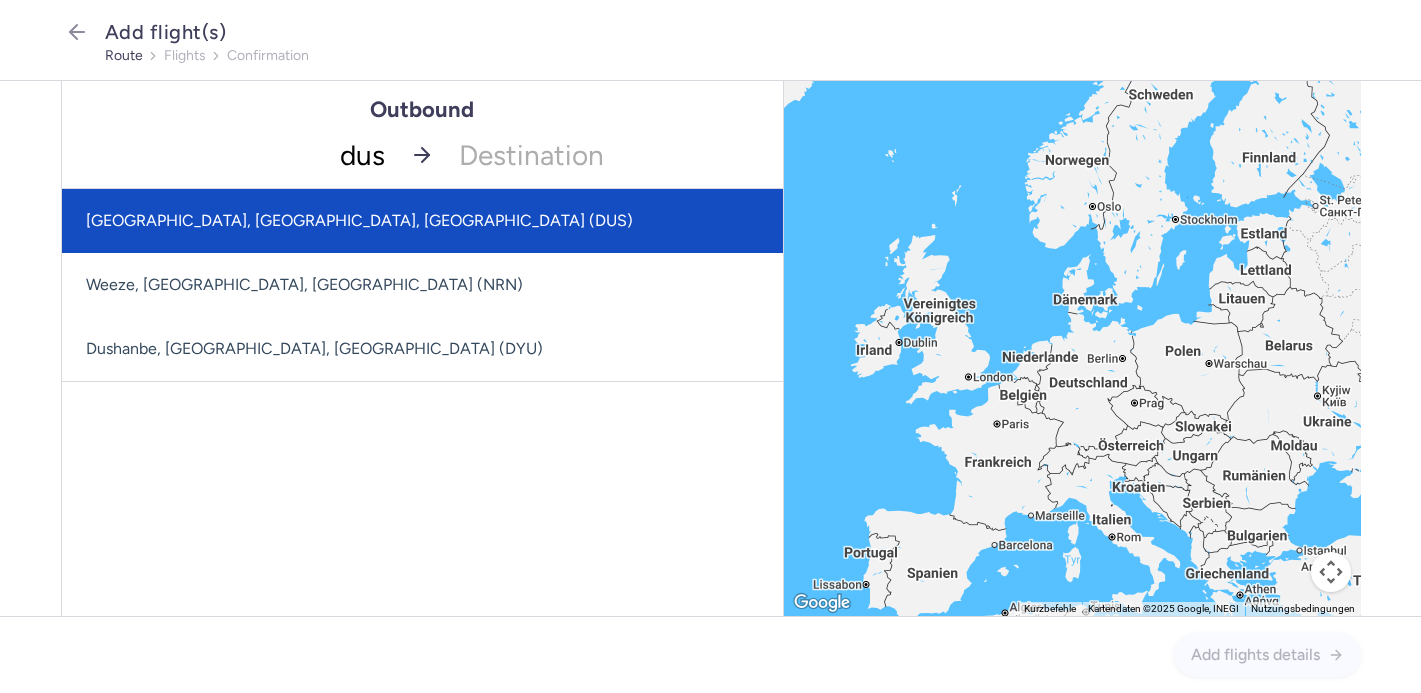 click on "[GEOGRAPHIC_DATA], [GEOGRAPHIC_DATA], [GEOGRAPHIC_DATA] (DUS)" 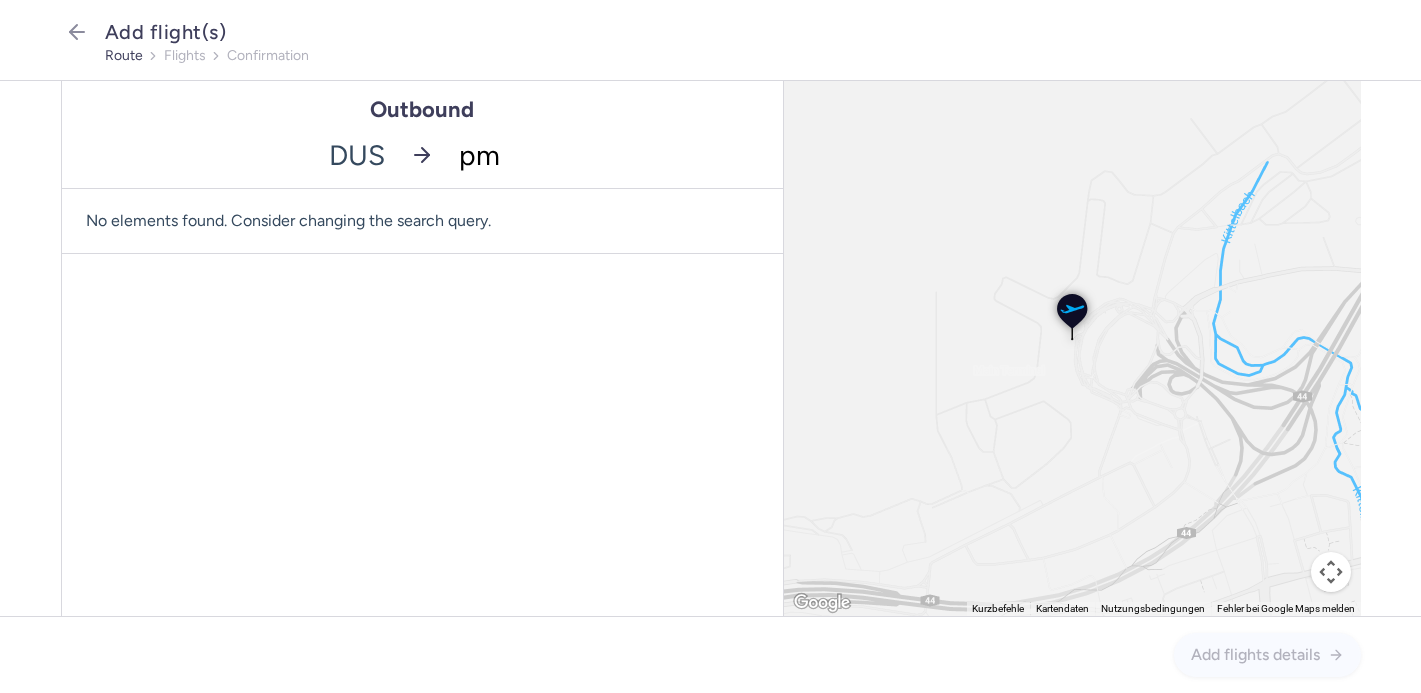 type on "pmi" 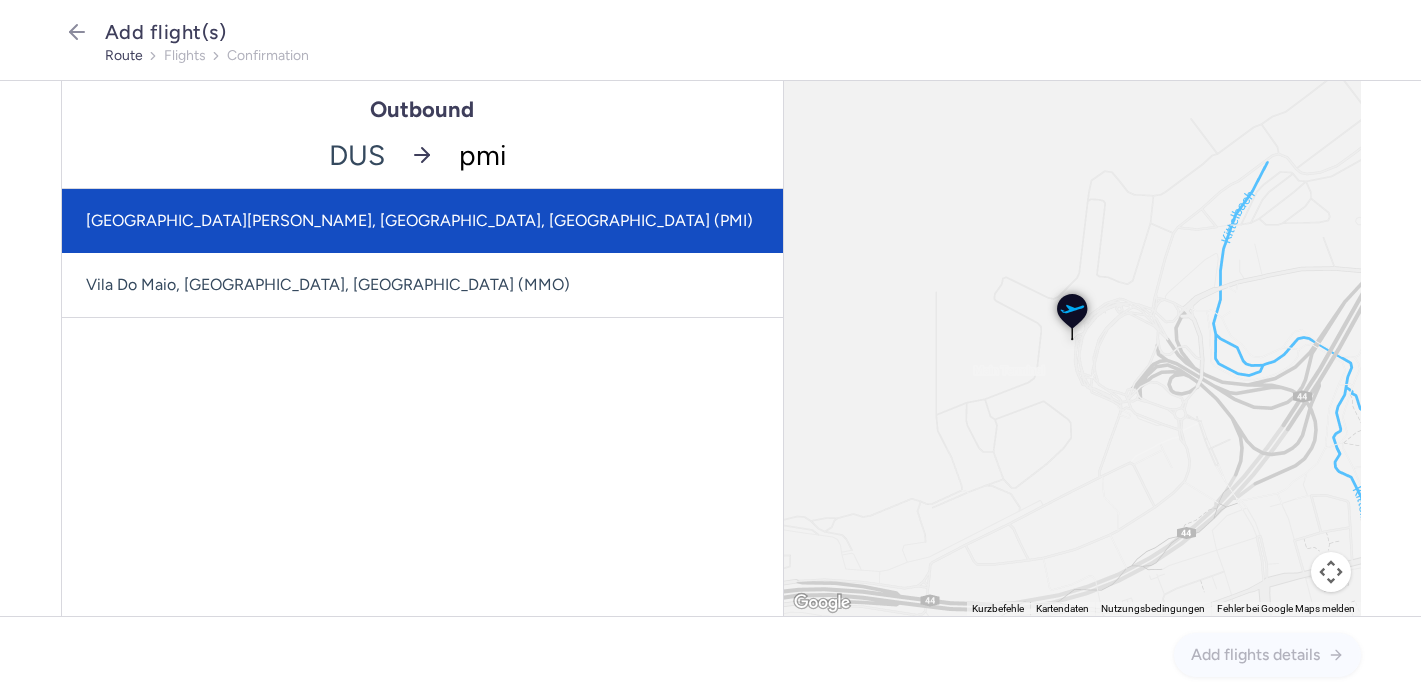 click on "[GEOGRAPHIC_DATA][PERSON_NAME], [GEOGRAPHIC_DATA], [GEOGRAPHIC_DATA] (PMI)" at bounding box center (422, 221) 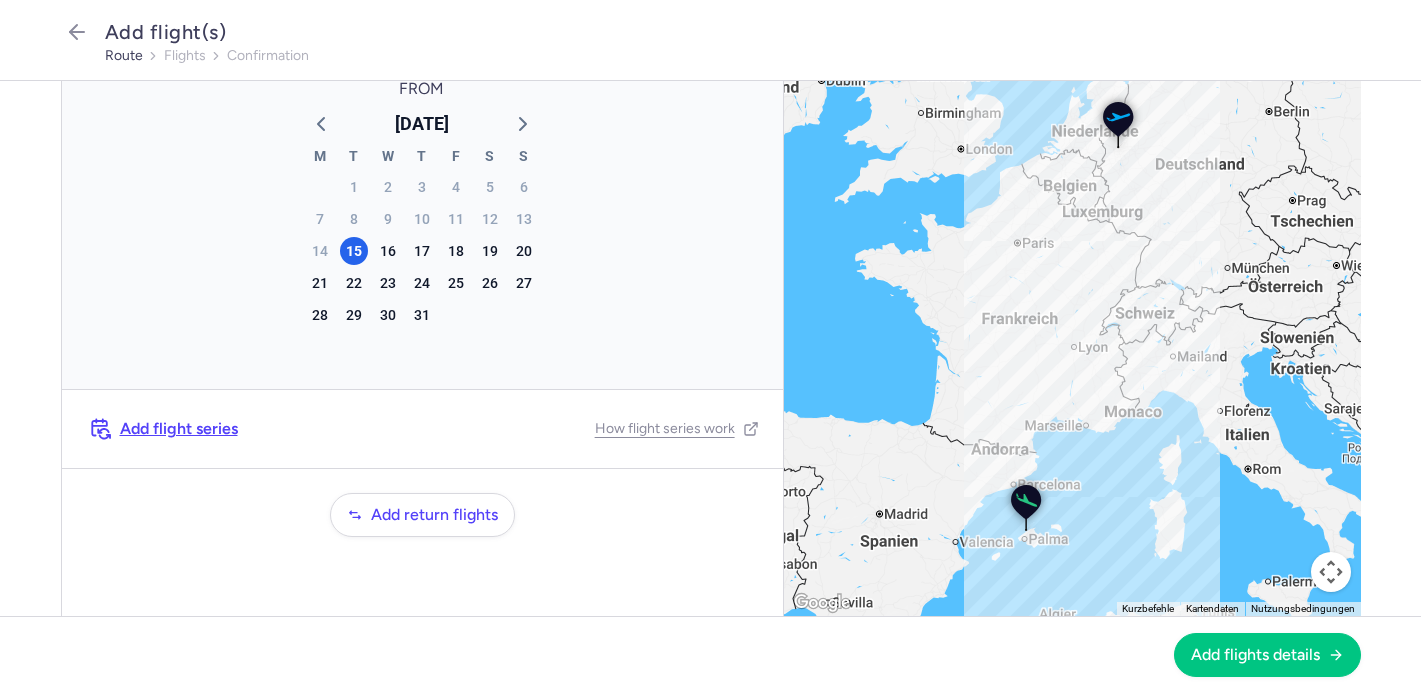 scroll, scrollTop: 33, scrollLeft: 0, axis: vertical 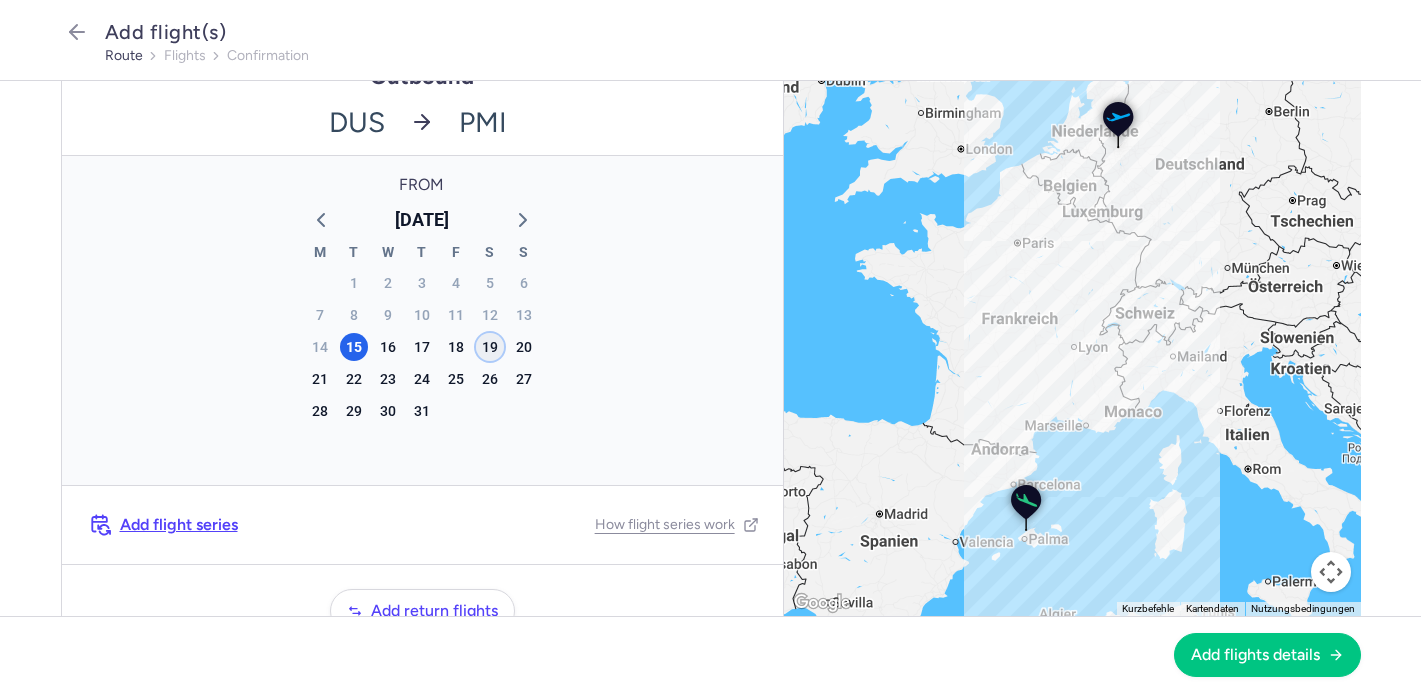 click on "19" 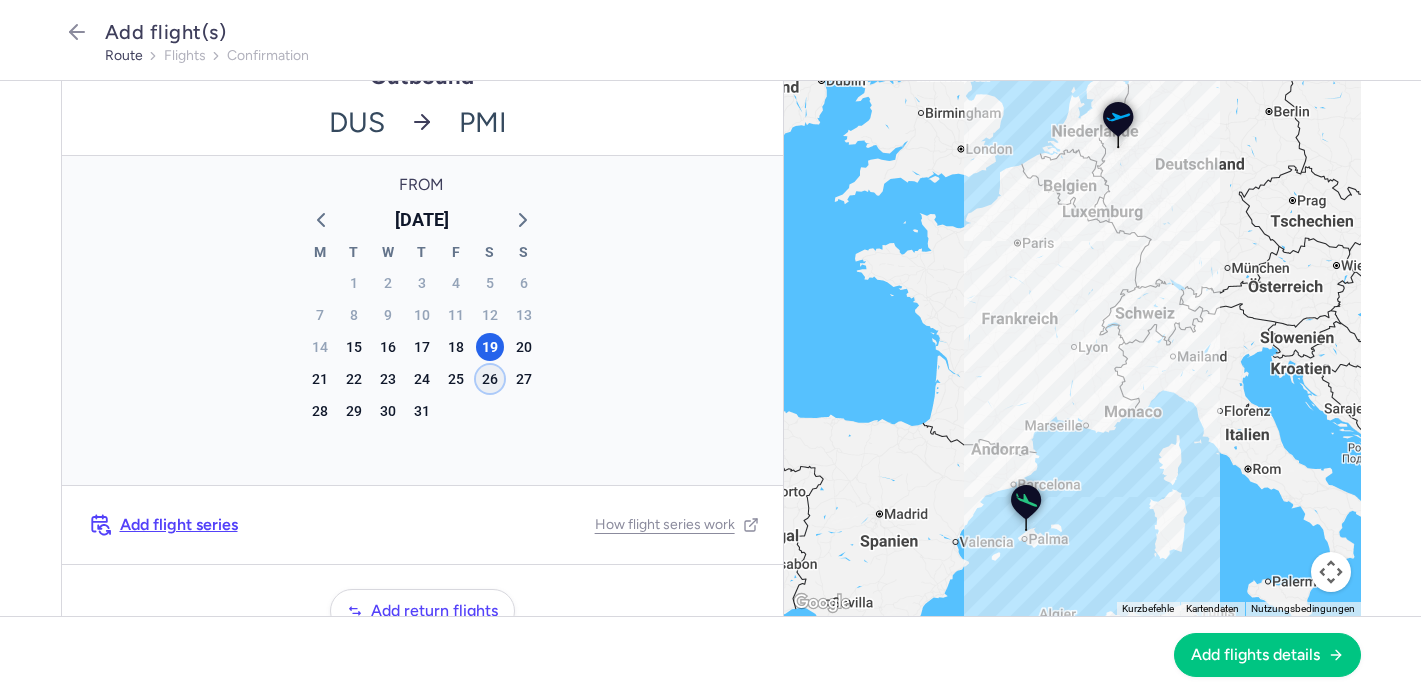 click on "26" 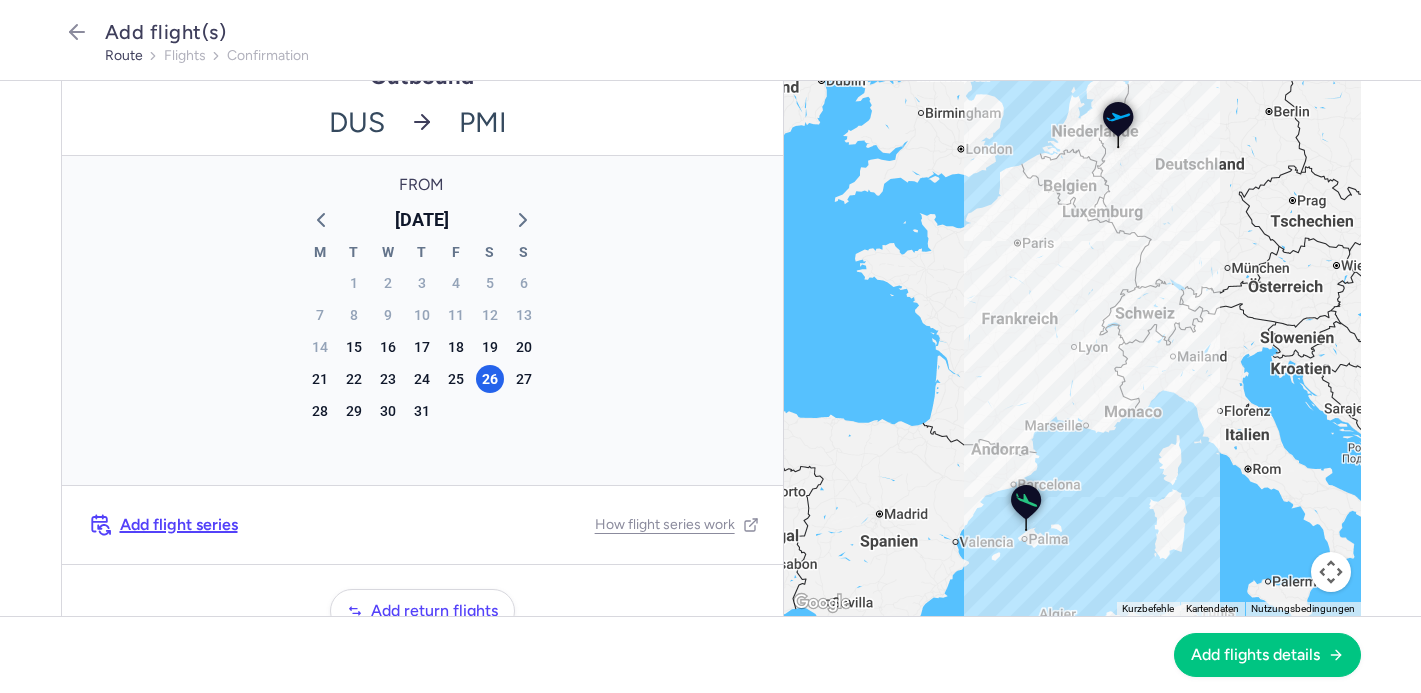 click on "Add flight series" at bounding box center [179, 525] 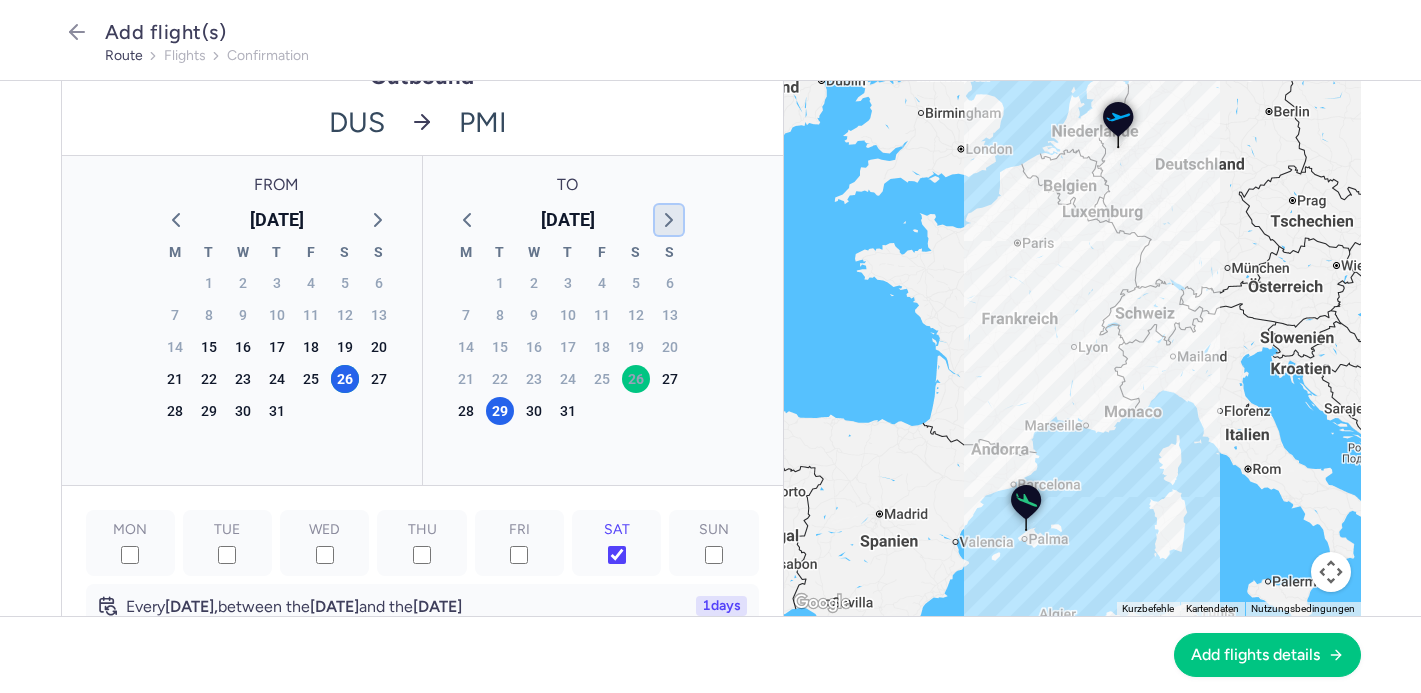 click 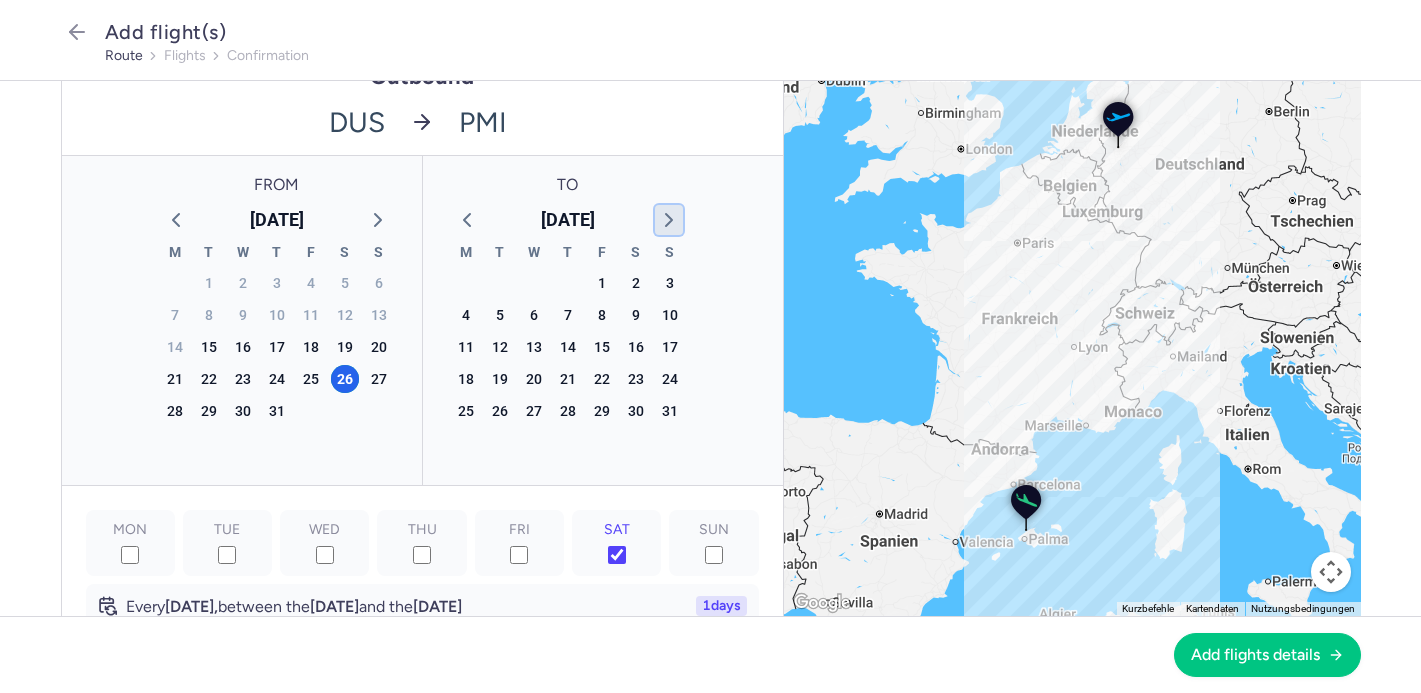 click 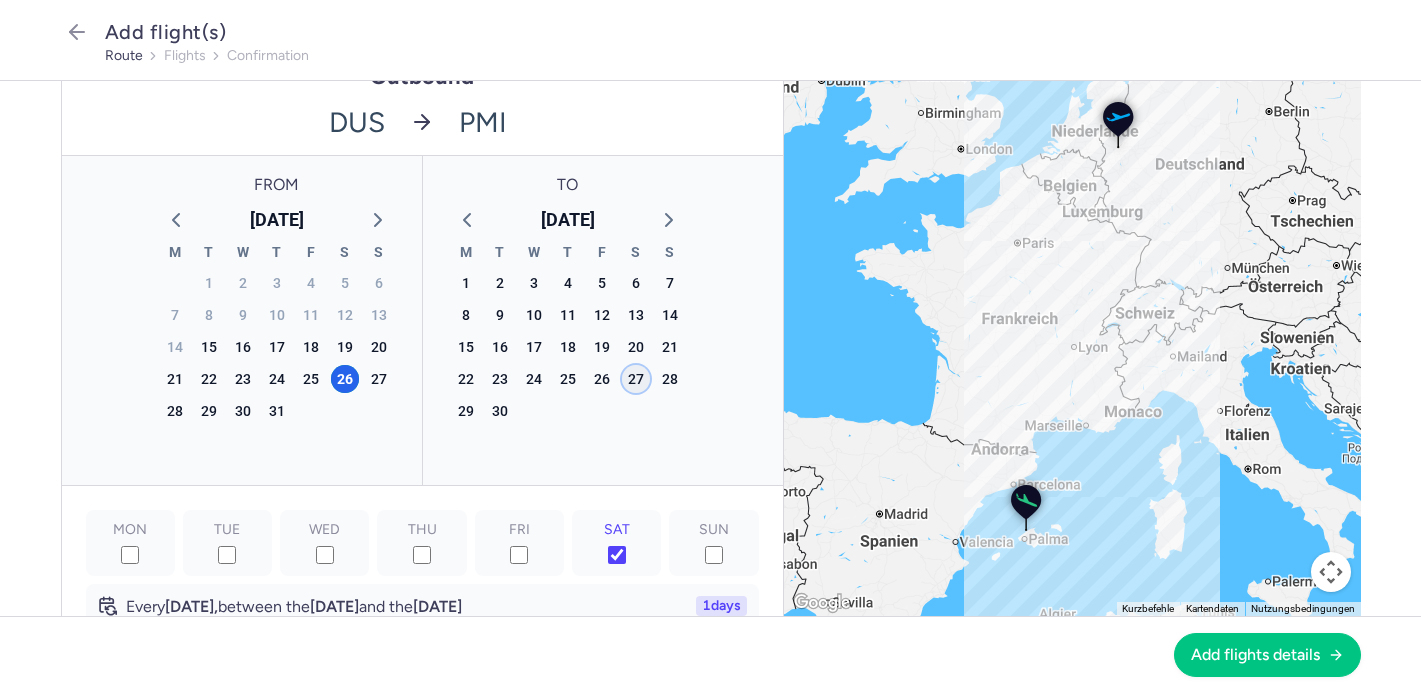 click on "27" 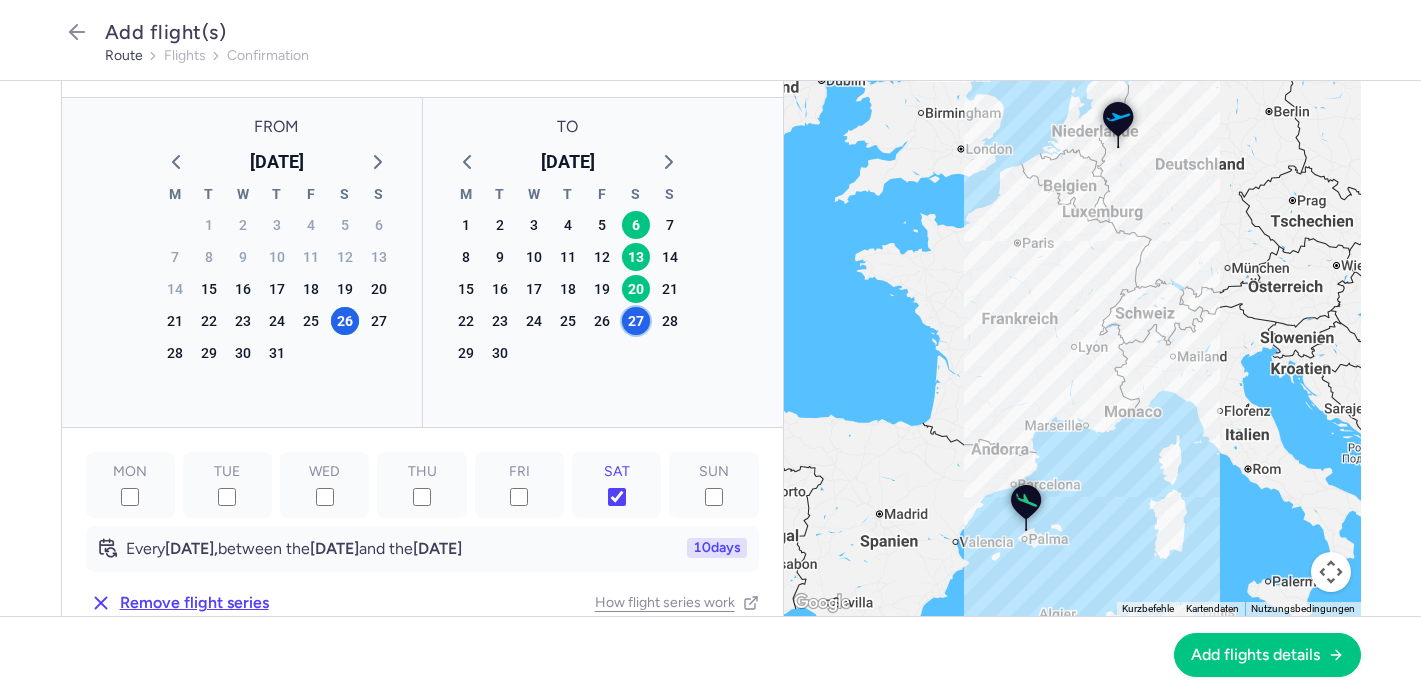 scroll, scrollTop: 141, scrollLeft: 0, axis: vertical 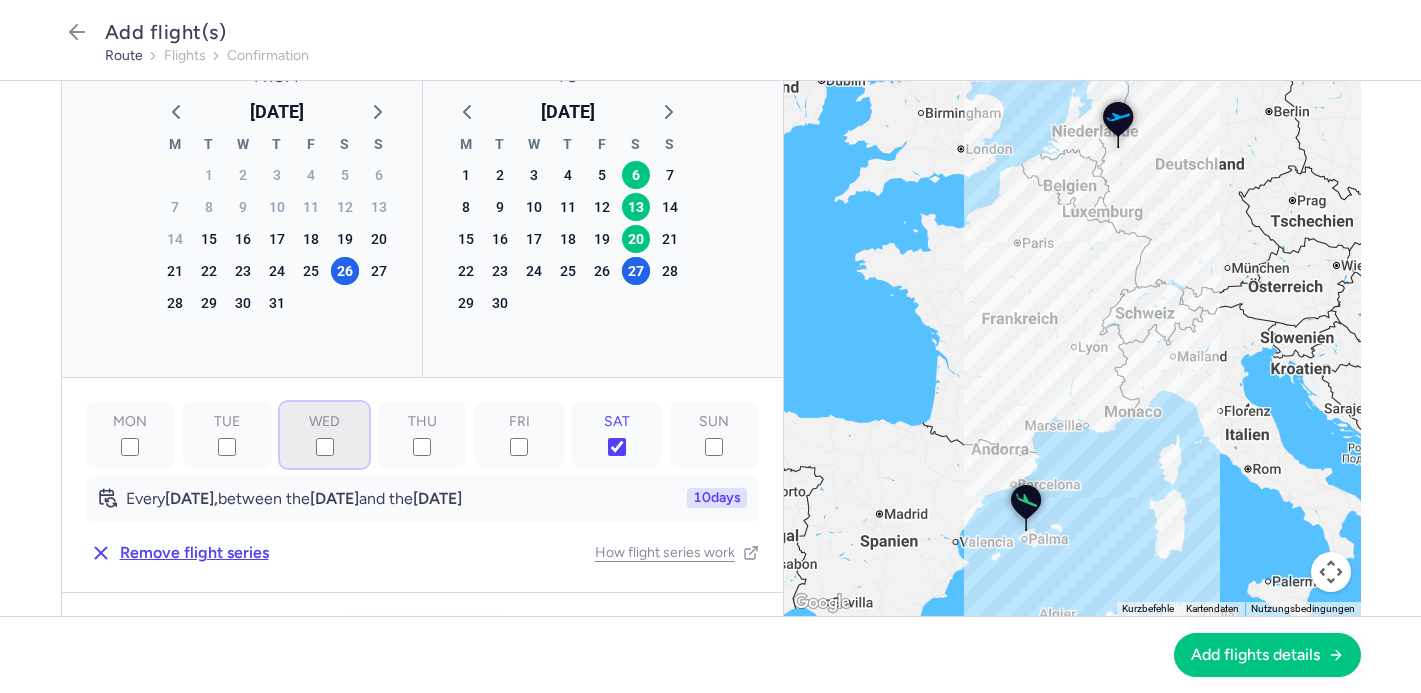 click on "WED" at bounding box center (325, 447) 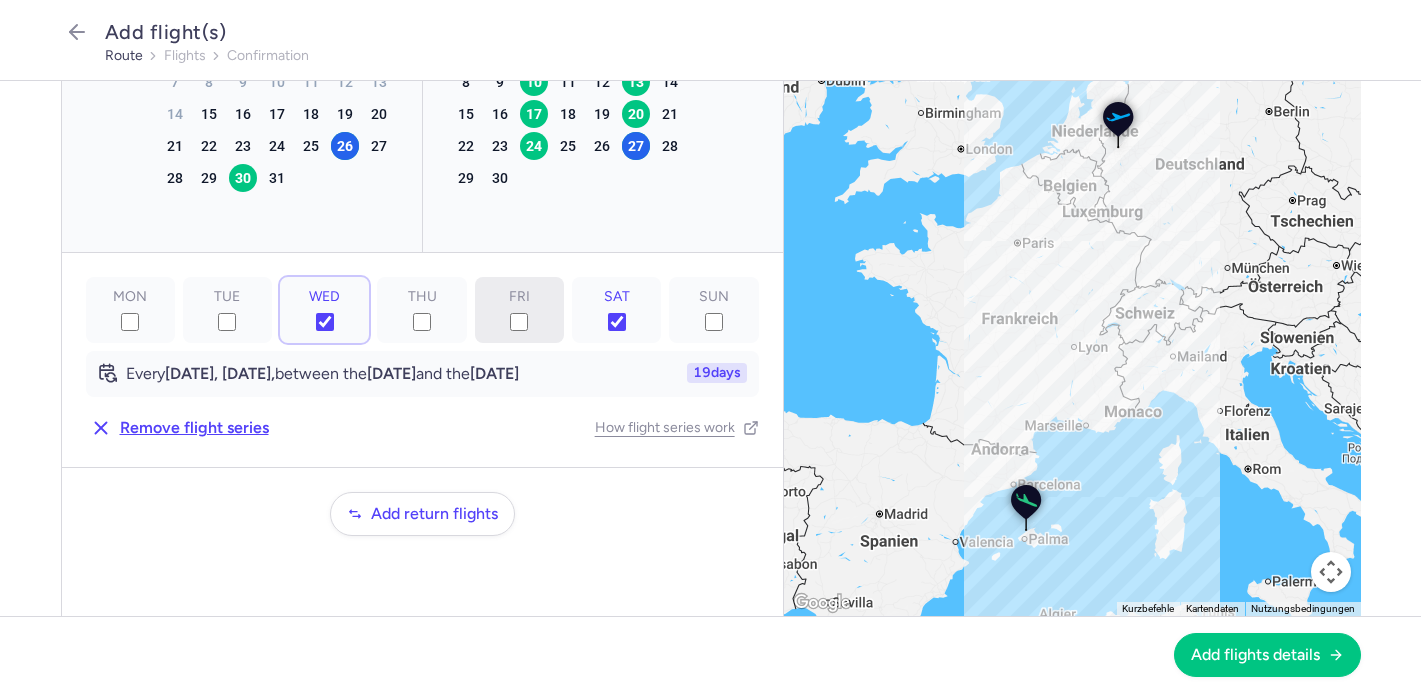 scroll, scrollTop: 187, scrollLeft: 0, axis: vertical 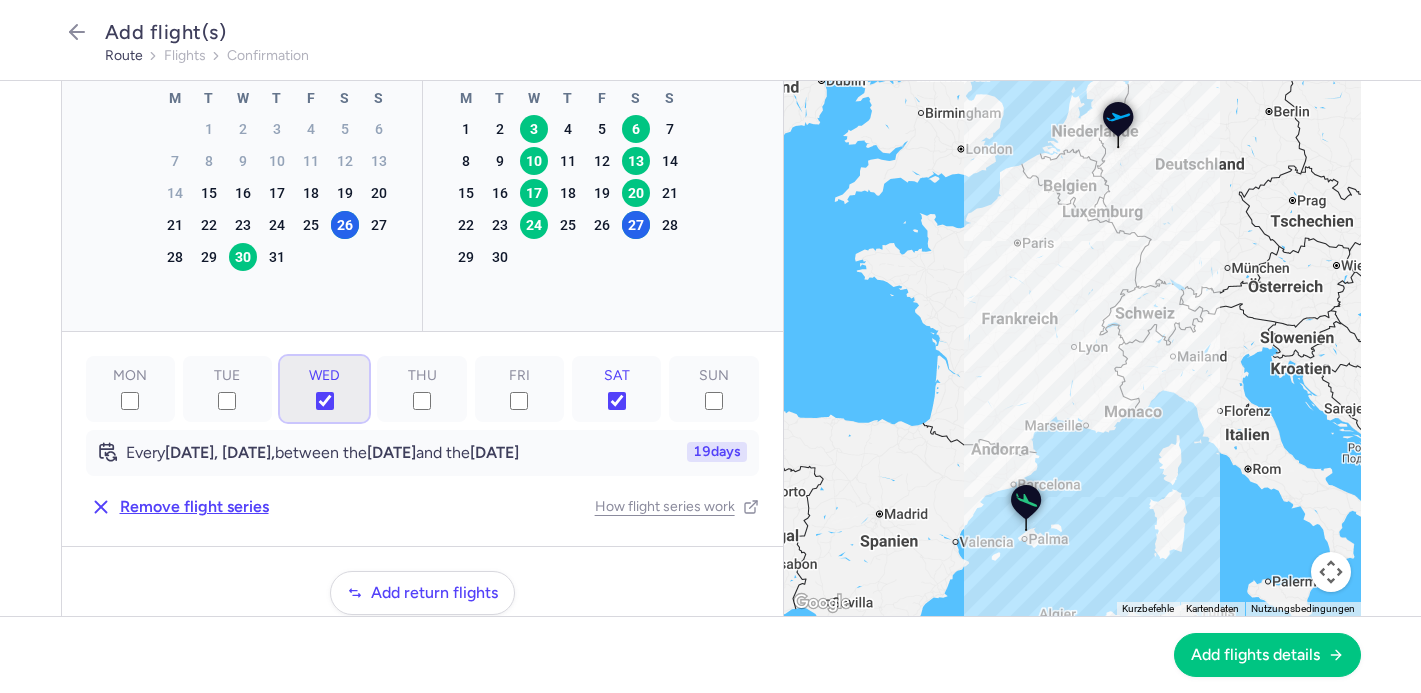 click on "WED" at bounding box center (325, 401) 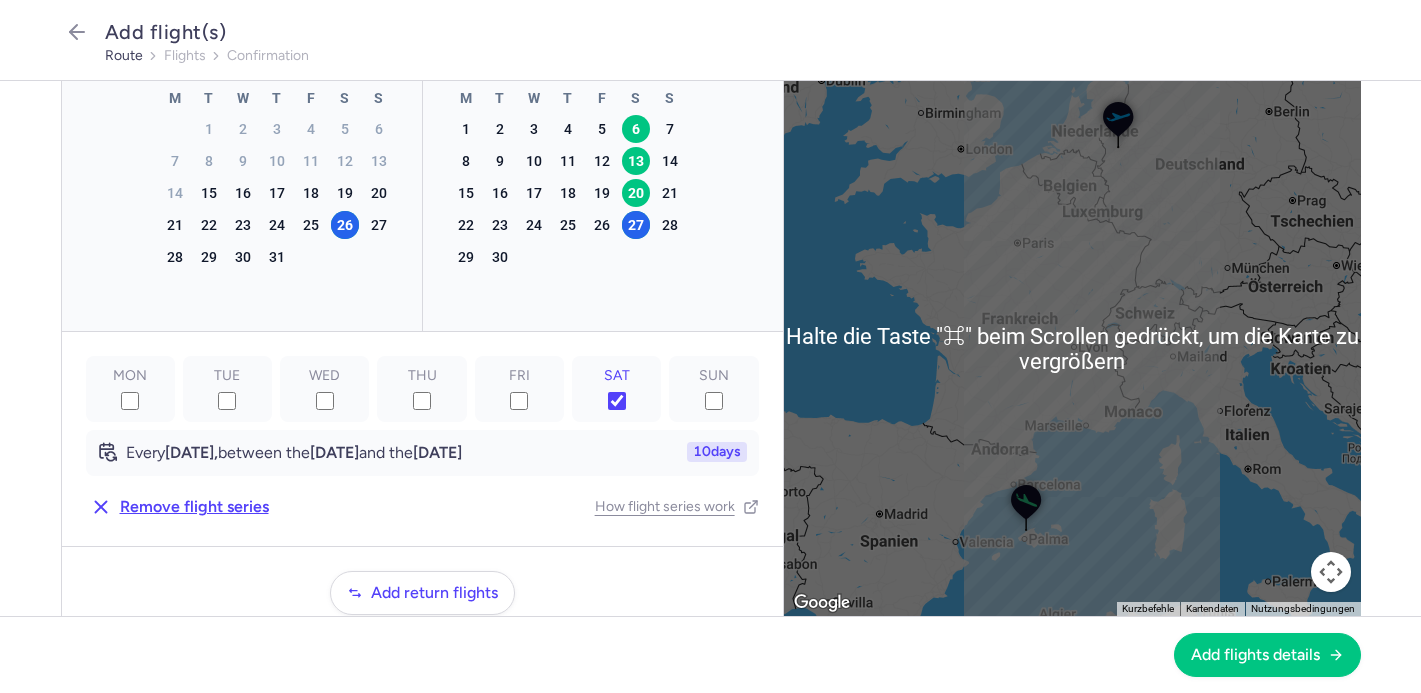 click on "MON TUE WED THU FRI SAT SUN  Every  [DATE],  between the  [DATE]  and the  [DATE] 10  days  Remove flight series  How flight series work" at bounding box center (422, 439) 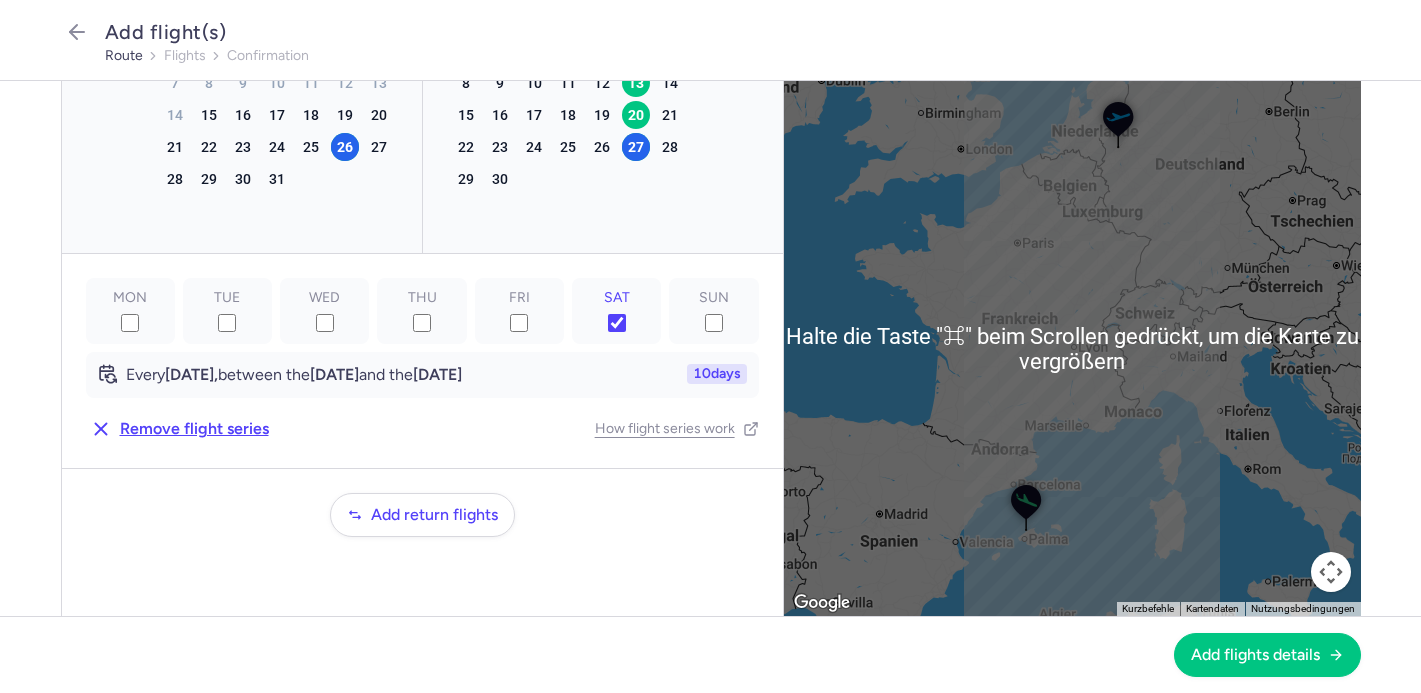 scroll, scrollTop: 256, scrollLeft: 0, axis: vertical 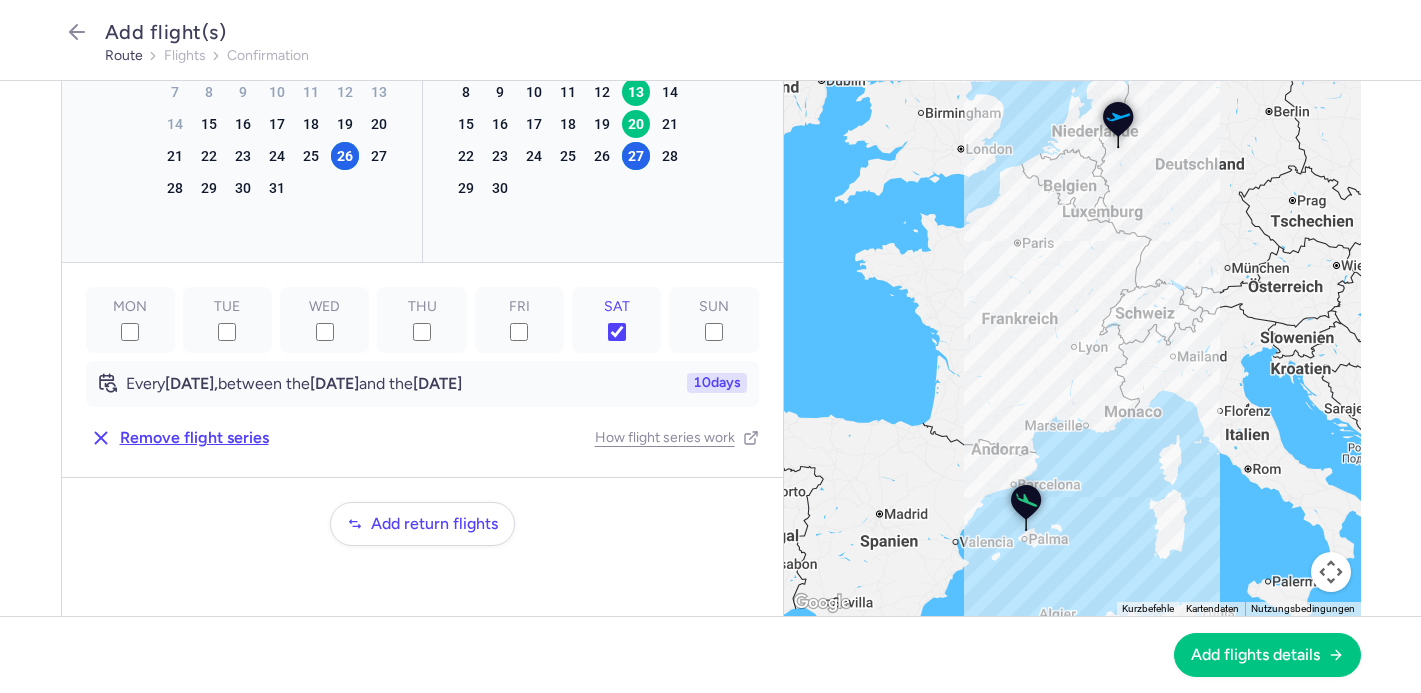 click on "Outbound DUS No elements found. Consider changing the search query. Type an IATA code, a city, an airport name... PMI No elements found. Consider changing the search query. Type an IATA code, a city, an airport name... From [DATE] M T W T F S S 30 1 2 3 4 5 6 7 8 9 10 11 12 13 14 15 16 17 18 19 20 21 22 23 24 25 26 27 28 29 30 31 1 2 3 4 5 6 7 8 9 10 To [DATE] M T W T F S S 1 2 3 4 5 6 7 8 9 10 11 12 13 14 15 16 17 18 19 20 21 22 23 24 25 26 27 28 29 30 1 2 3 4 5 6 7 8 9 10 11 12 MON TUE WED THU FRI SAT SUN  Every  [DATE],  between the  [DATE]  and the  [DATE] 10  days  Remove flight series  How flight series work   Add return flights" at bounding box center [422, 193] 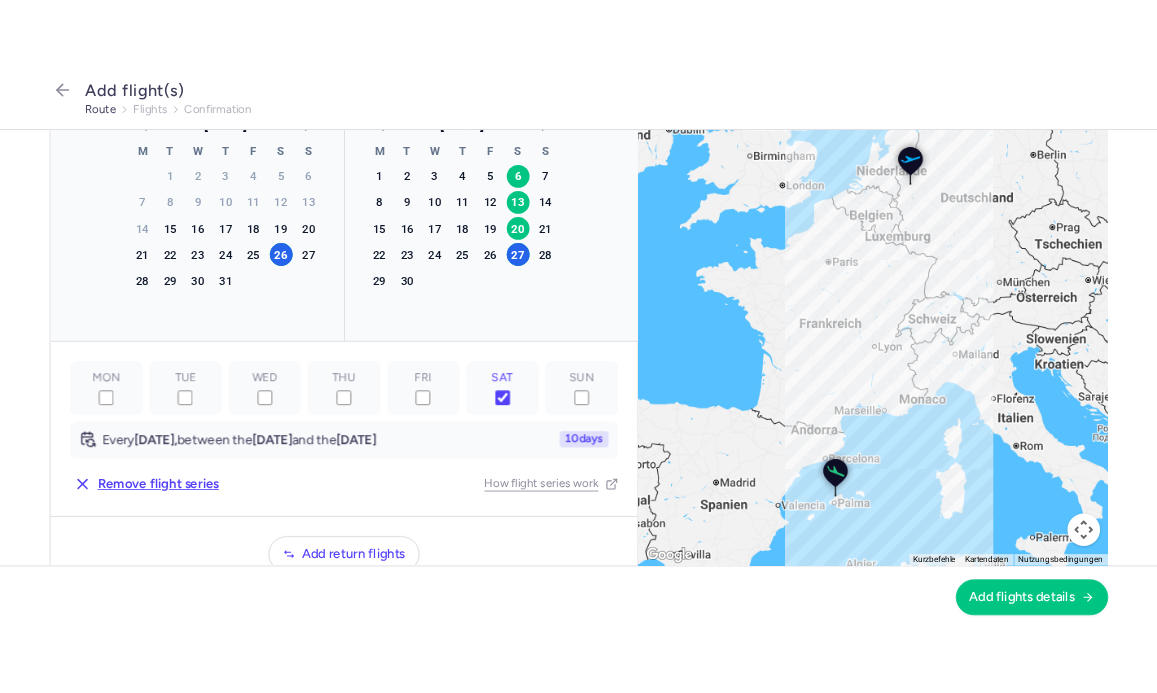scroll, scrollTop: 214, scrollLeft: 0, axis: vertical 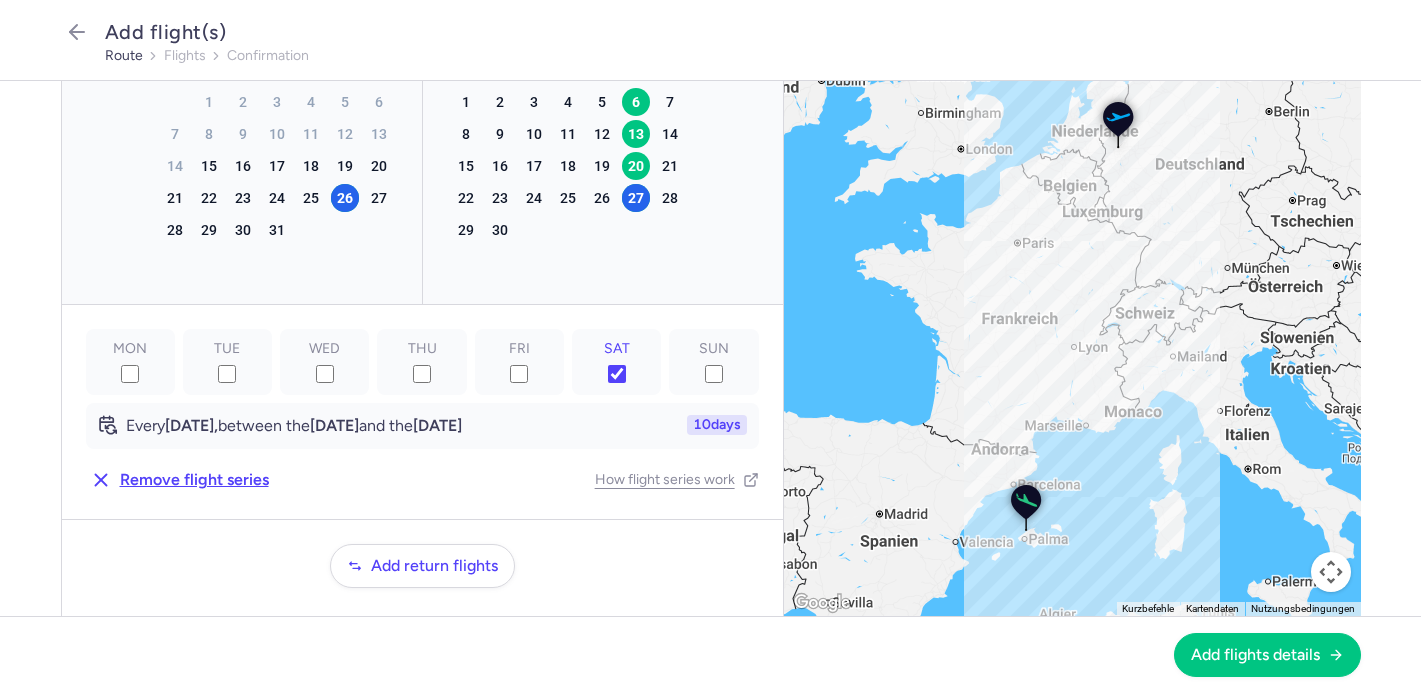 click on "Outbound DUS No elements found. Consider changing the search query. Type an IATA code, a city, an airport name... PMI No elements found. Consider changing the search query. Type an IATA code, a city, an airport name... From [DATE] M T W T F S S 30 1 2 3 4 5 6 7 8 9 10 11 12 13 14 15 16 17 18 19 20 21 22 23 24 25 26 27 28 29 30 31 1 2 3 4 5 6 7 8 9 10 To [DATE] M T W T F S S 1 2 3 4 5 6 7 8 9 10 11 12 13 14 15 16 17 18 19 20 21 22 23 24 25 26 27 28 29 30 1 2 3 4 5 6 7 8 9 10 11 12 MON TUE WED THU FRI SAT SUN  Every  [DATE],  between the  [DATE]  and the  [DATE] 10  days  Remove flight series  How flight series work   Add return flights  ← Nach links → Nach rechts ↑ Nach oben ↓ Nach unten + Heranzoomen - Herauszoomen Pos1 Um 75 % nach links Ende Um 75 % nach rechts Bild auf Um 75 % nach oben Bild ab Um 75 % nach unten Halte die Taste "⌘" beim Scrollen gedrückt, um die Karte zu vergrößern Kurzbefehle Kartendaten 200 km  Nutzungsbedingungen" at bounding box center [710, 348] 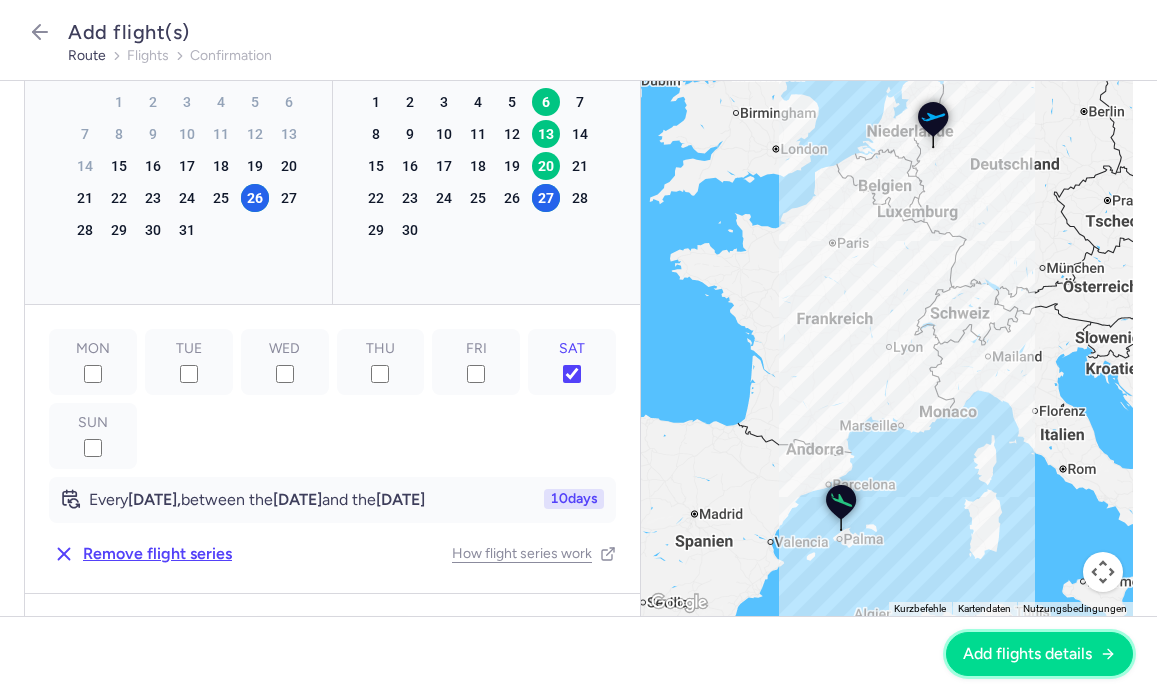 click on "Add flights details" at bounding box center [1027, 654] 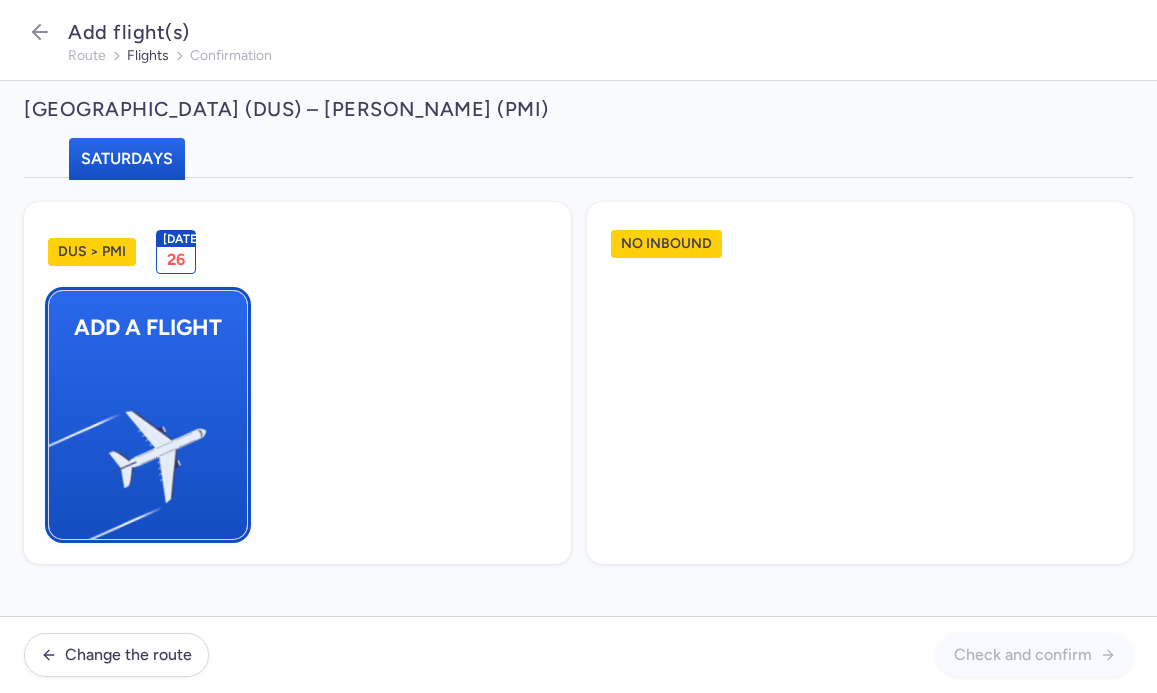 click at bounding box center [59, 448] 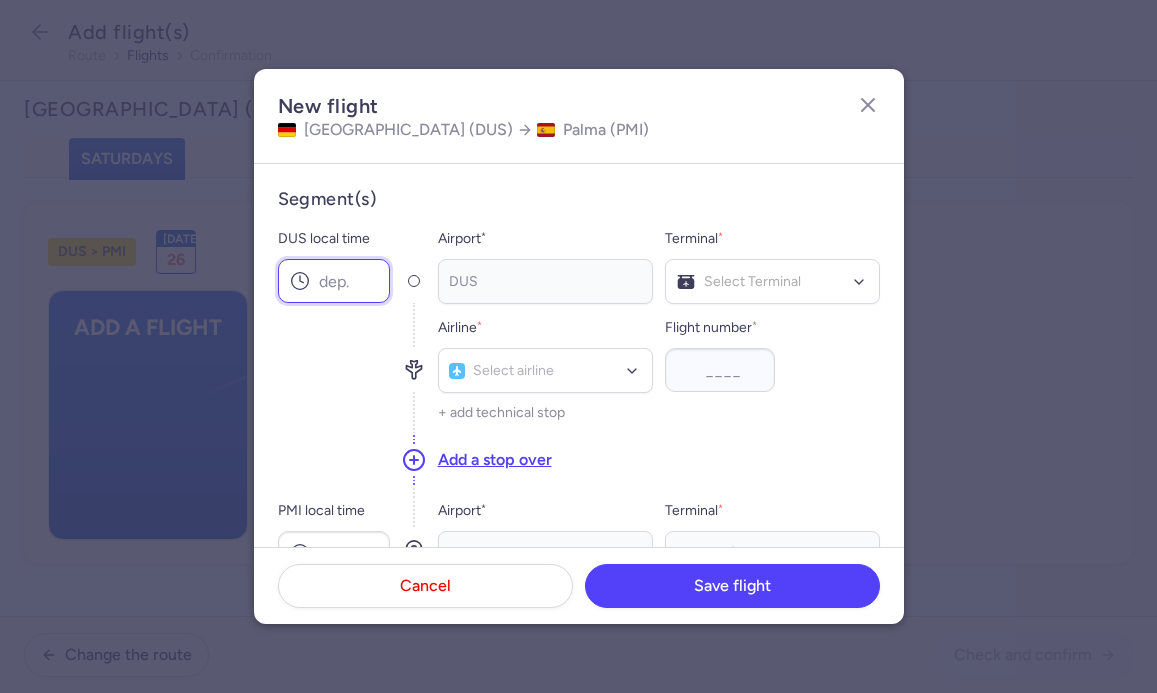 click on "DUS local time" at bounding box center [334, 281] 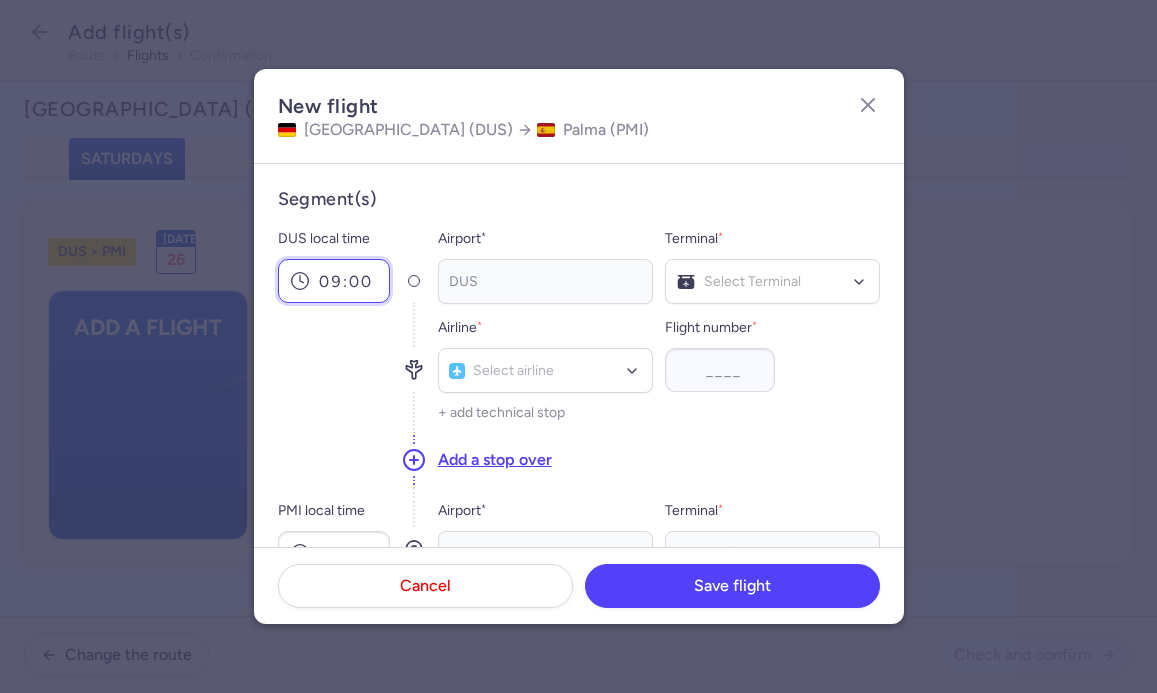 type on "09:00" 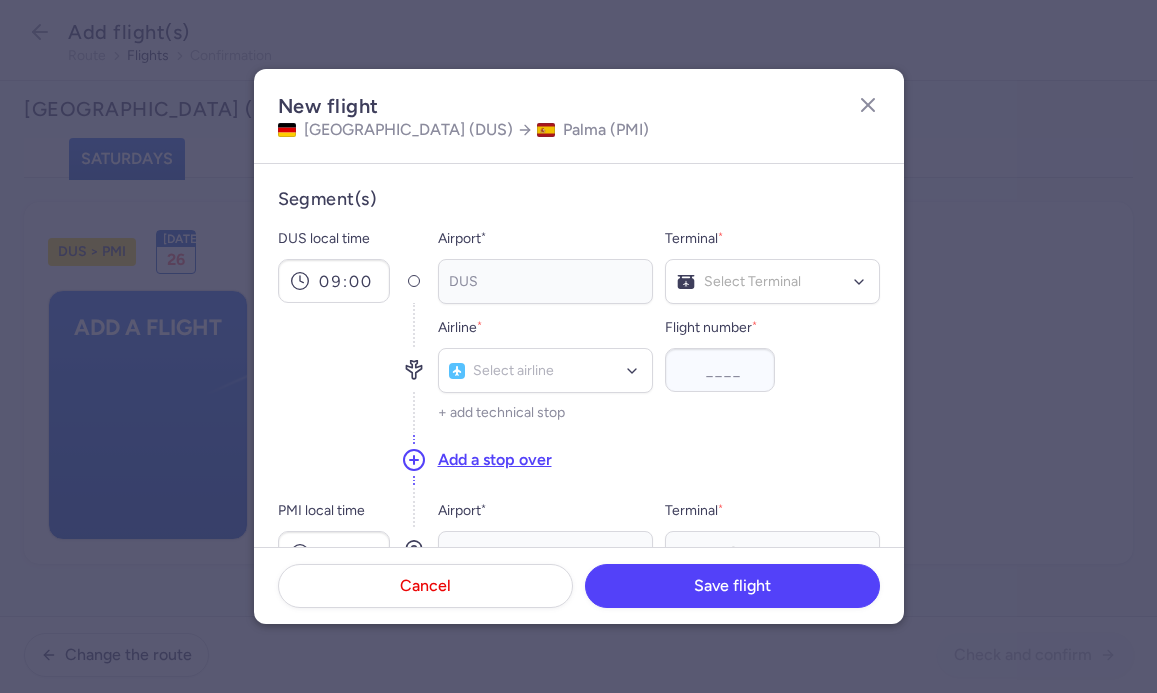 click at bounding box center (334, 368) 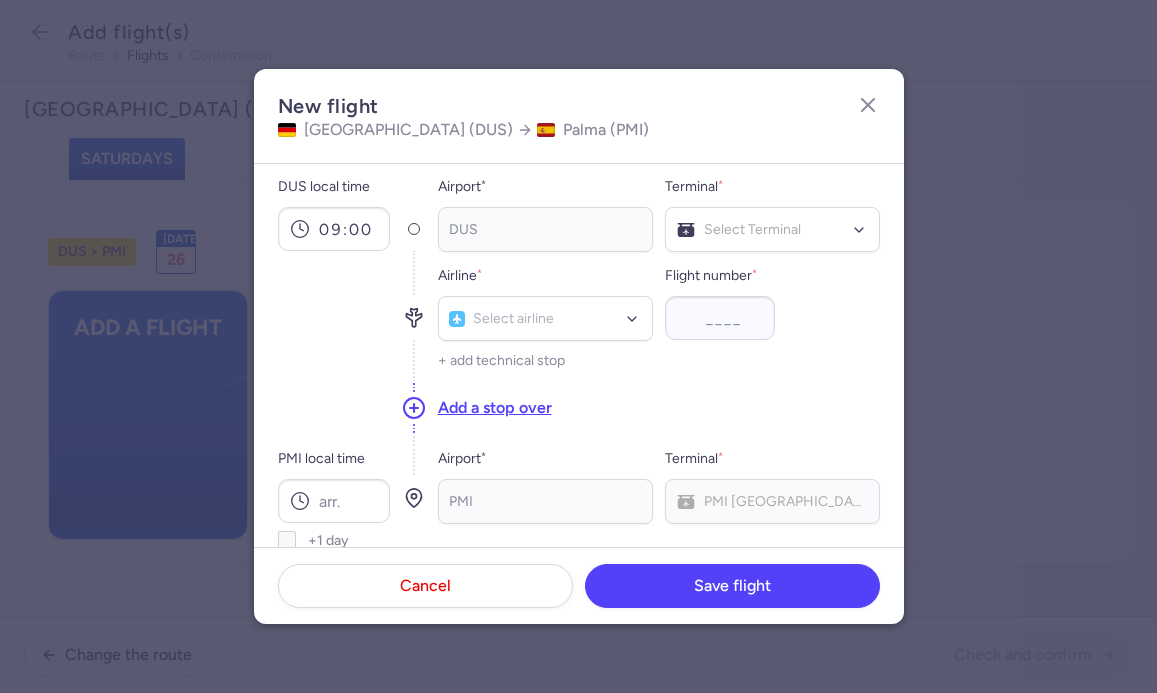 scroll, scrollTop: 59, scrollLeft: 0, axis: vertical 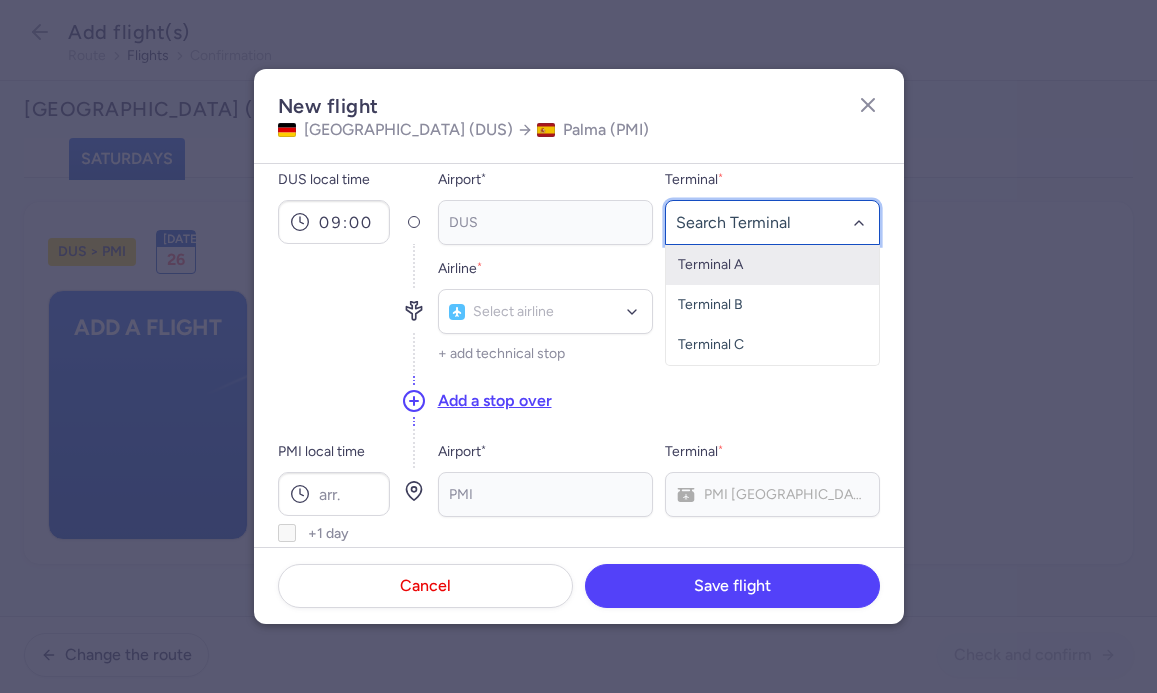click 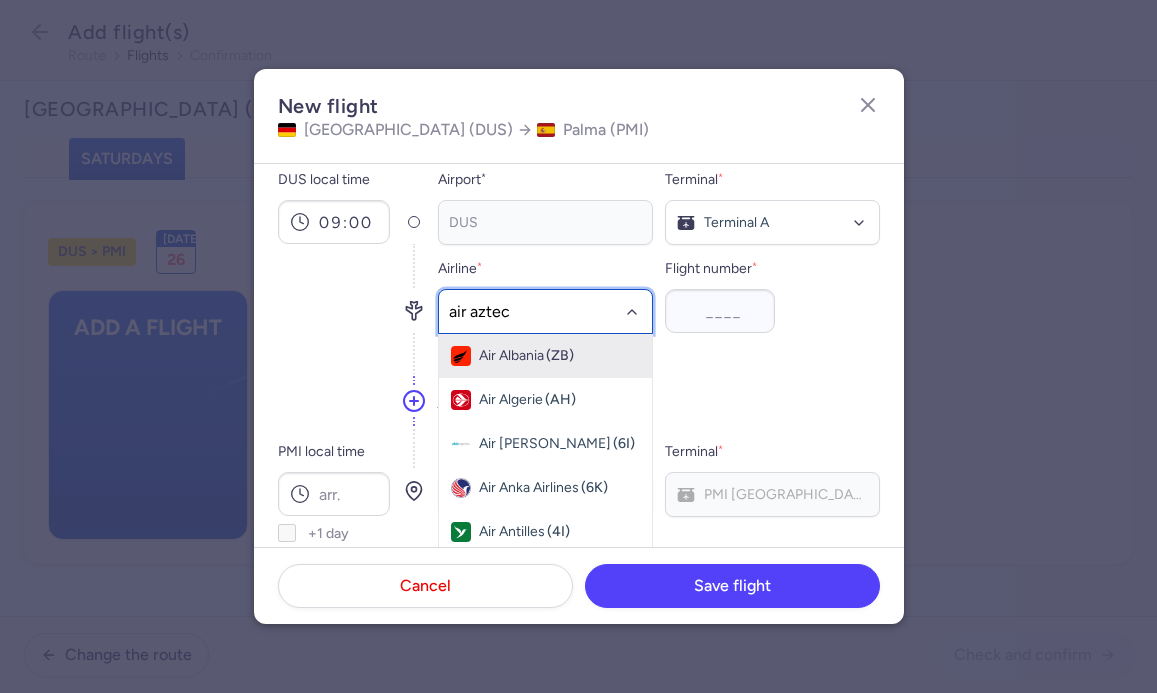 click on "air aztec" 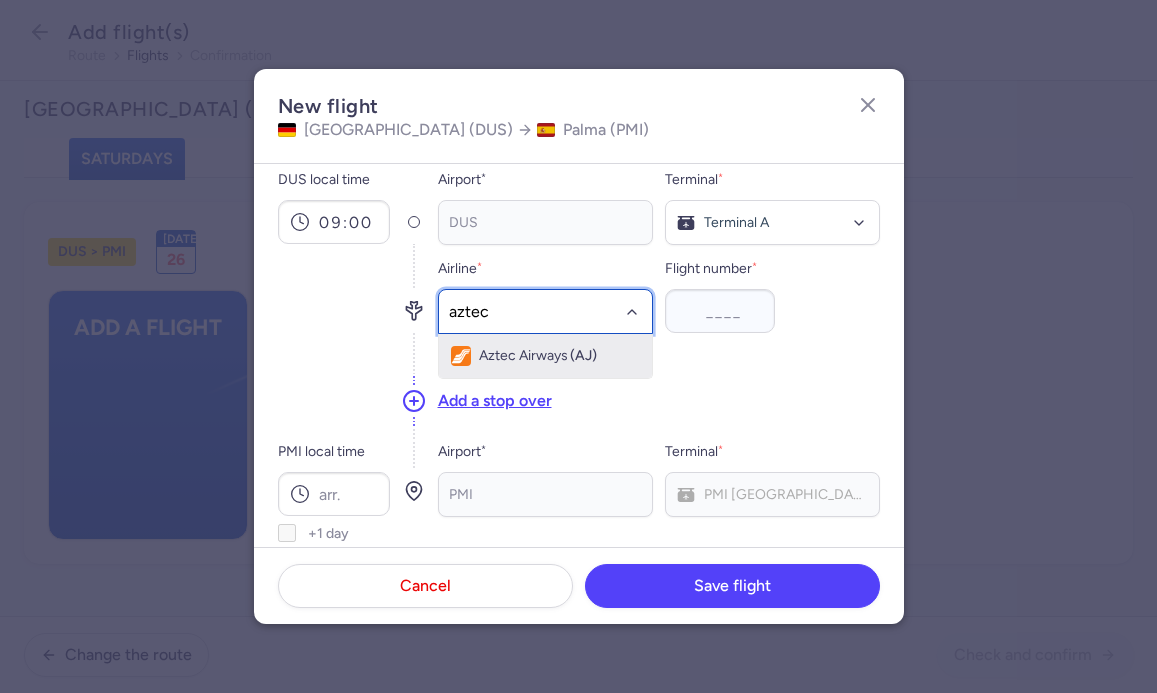 click on "Aztec Airways" at bounding box center (523, 356) 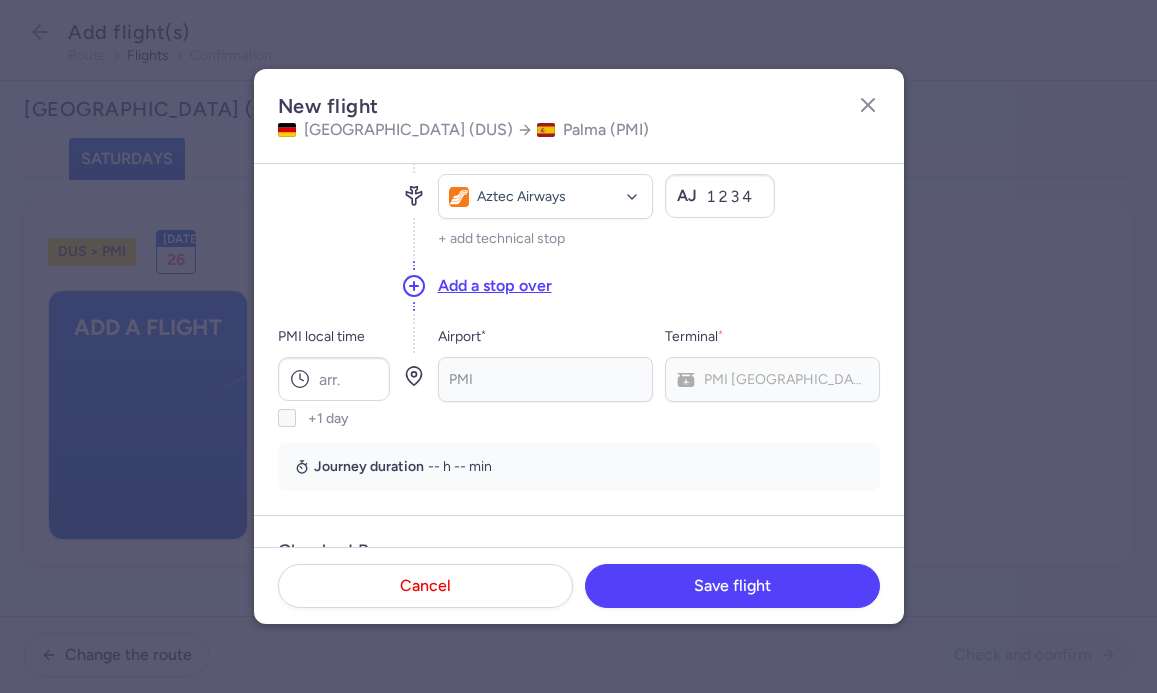 type on "1234" 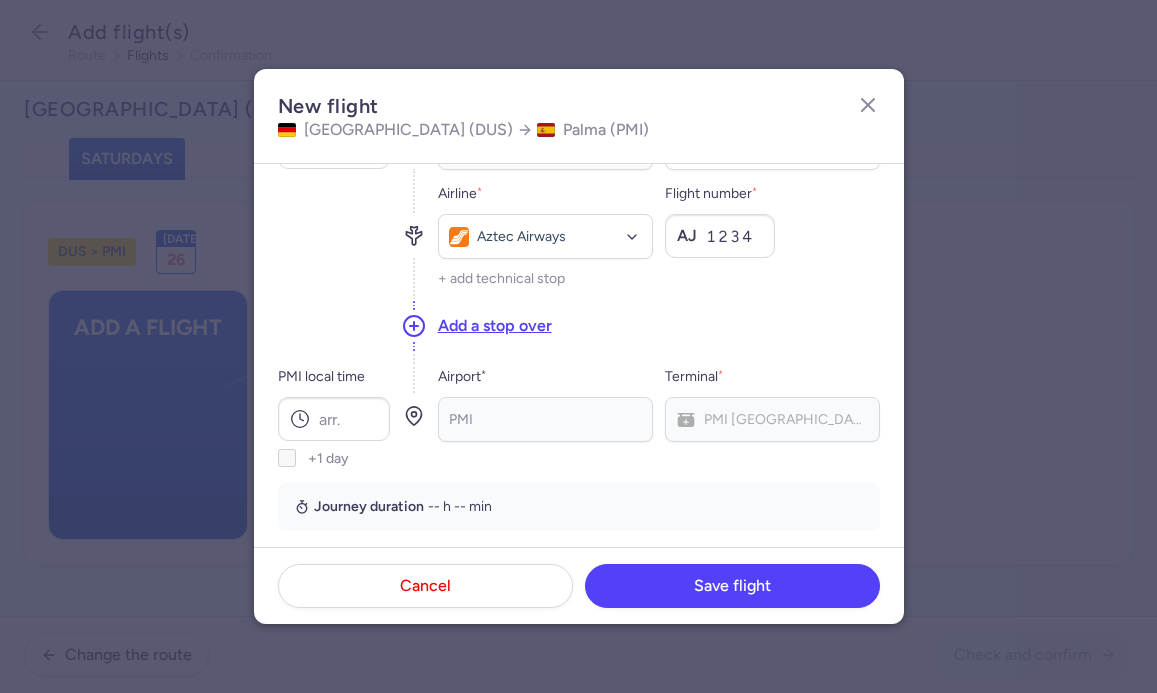 scroll, scrollTop: 150, scrollLeft: 0, axis: vertical 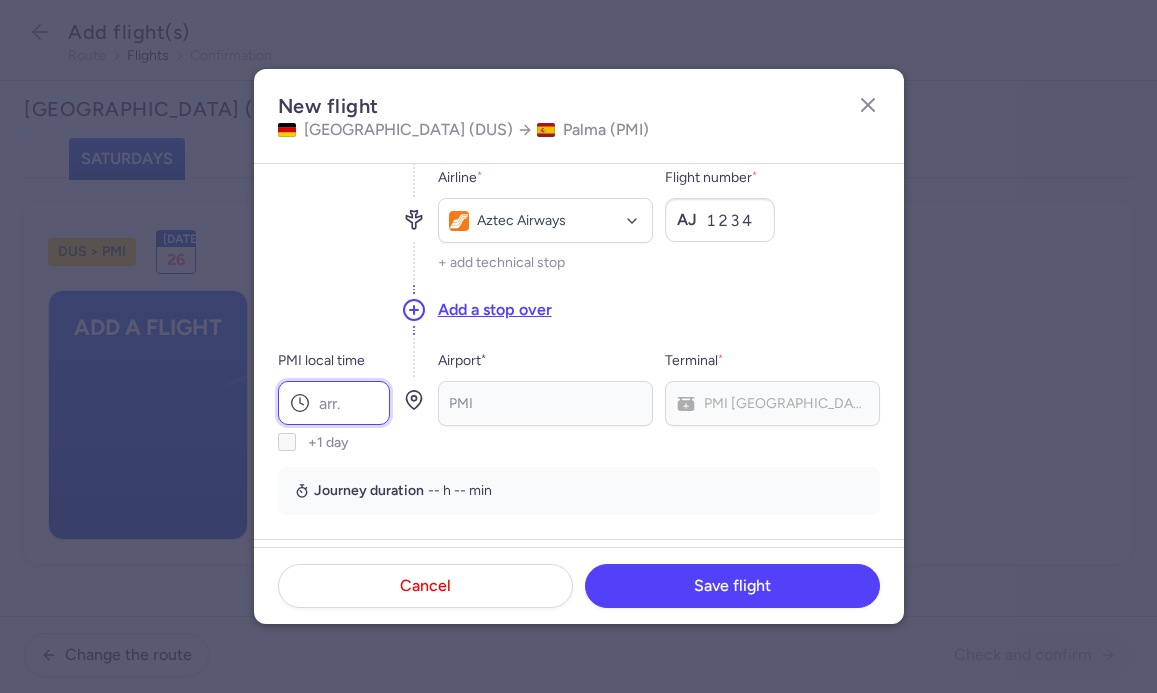 click on "PMI local time" at bounding box center [334, 403] 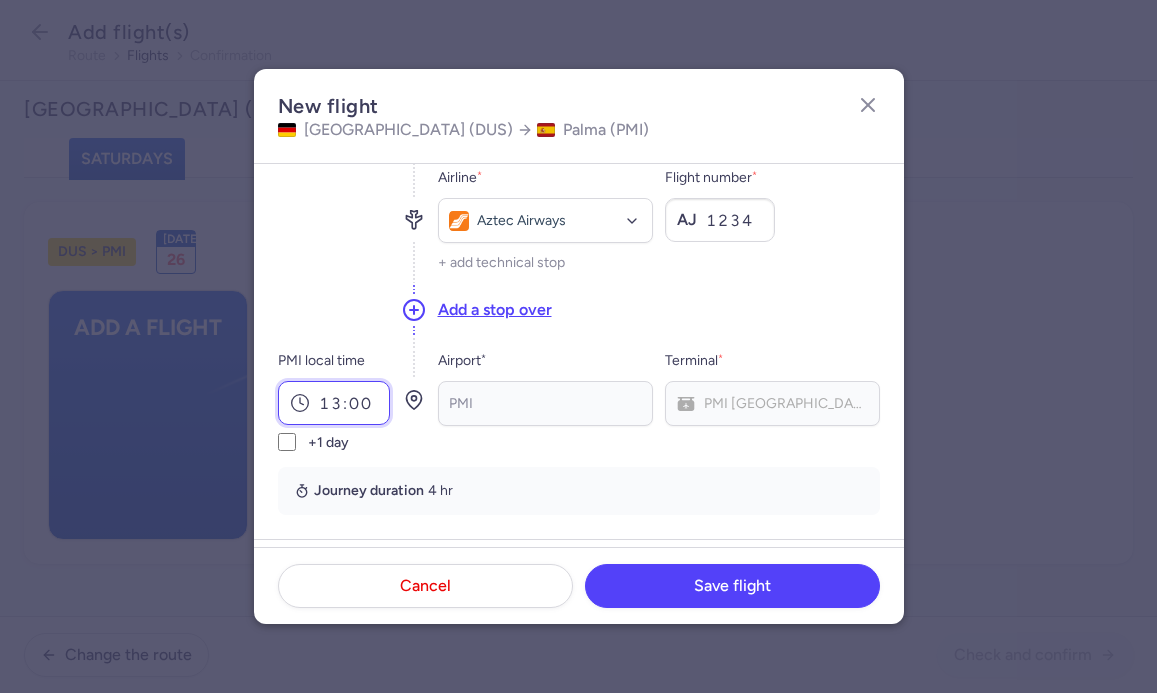 type on "13:00" 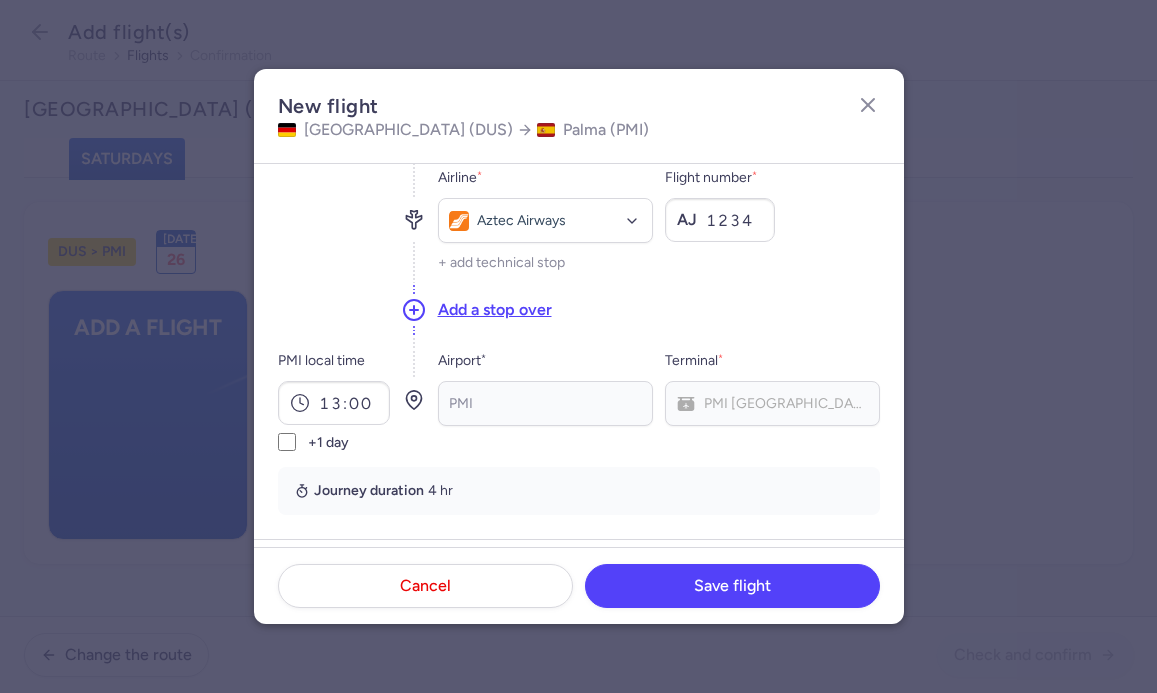 click on "Add a stop over" 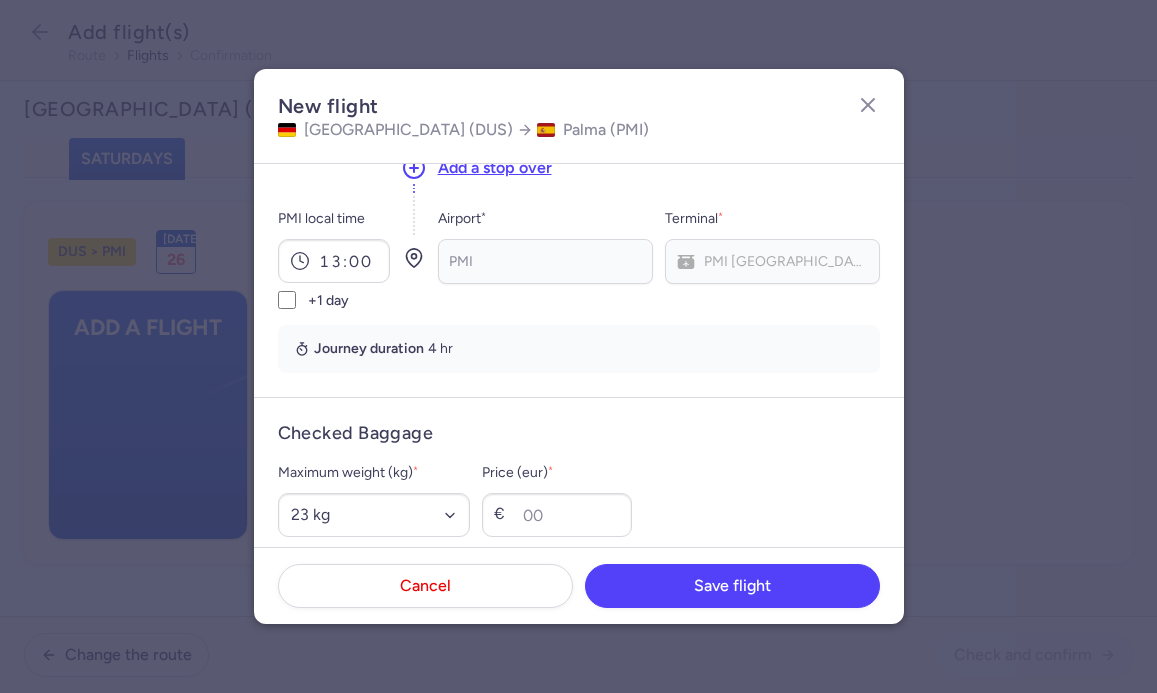 scroll, scrollTop: 425, scrollLeft: 0, axis: vertical 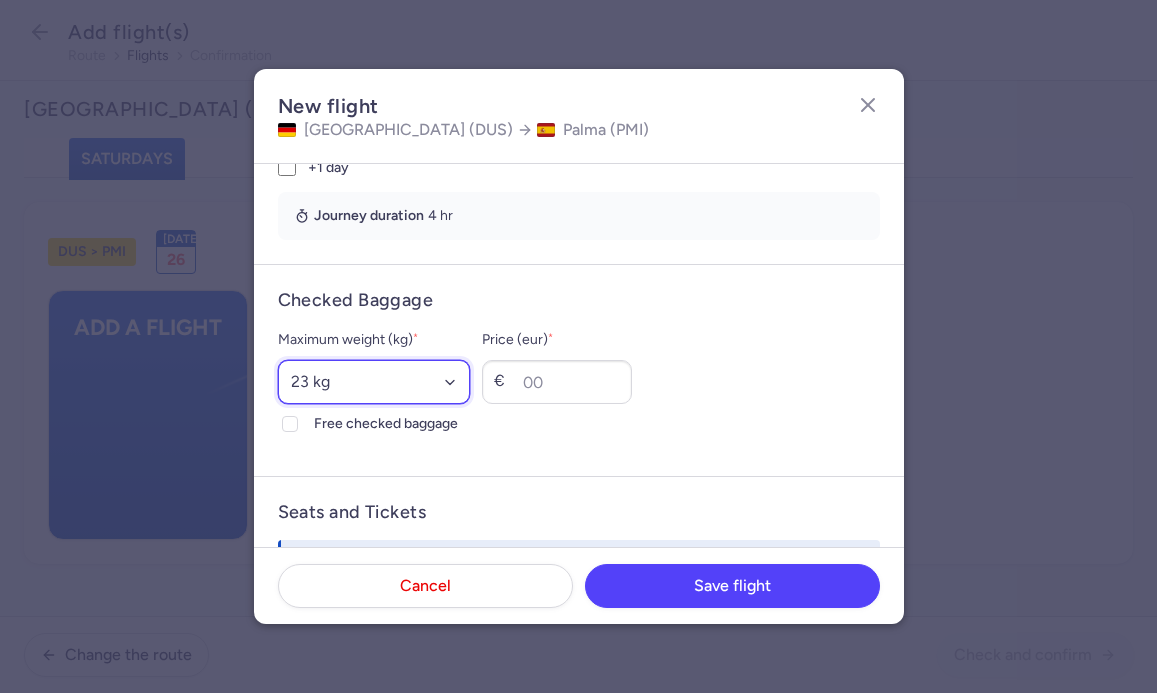 click on "Select an option 15 kg 16 kg 17 kg 18 kg 19 kg 20 kg 21 kg 22 kg 23 kg 24 kg 25 kg 26 kg 27 kg 28 kg 29 kg 30 kg 31 kg 32 kg 33 kg 34 kg 35 kg" at bounding box center [374, 382] 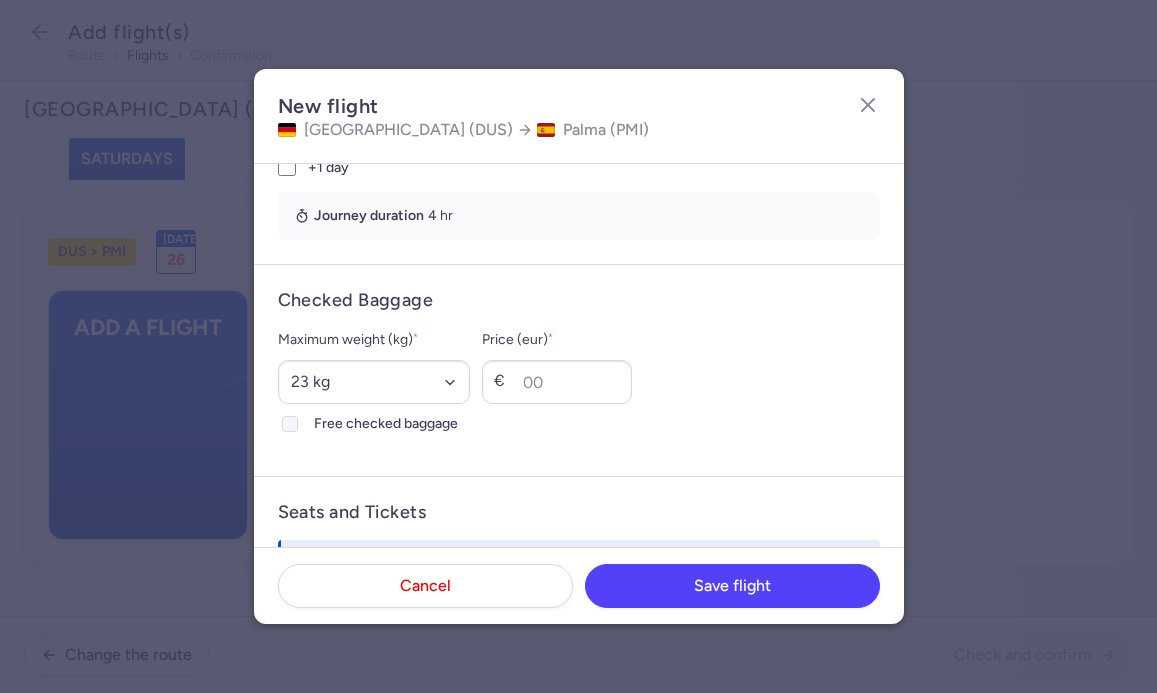 click on "Free checked baggage" 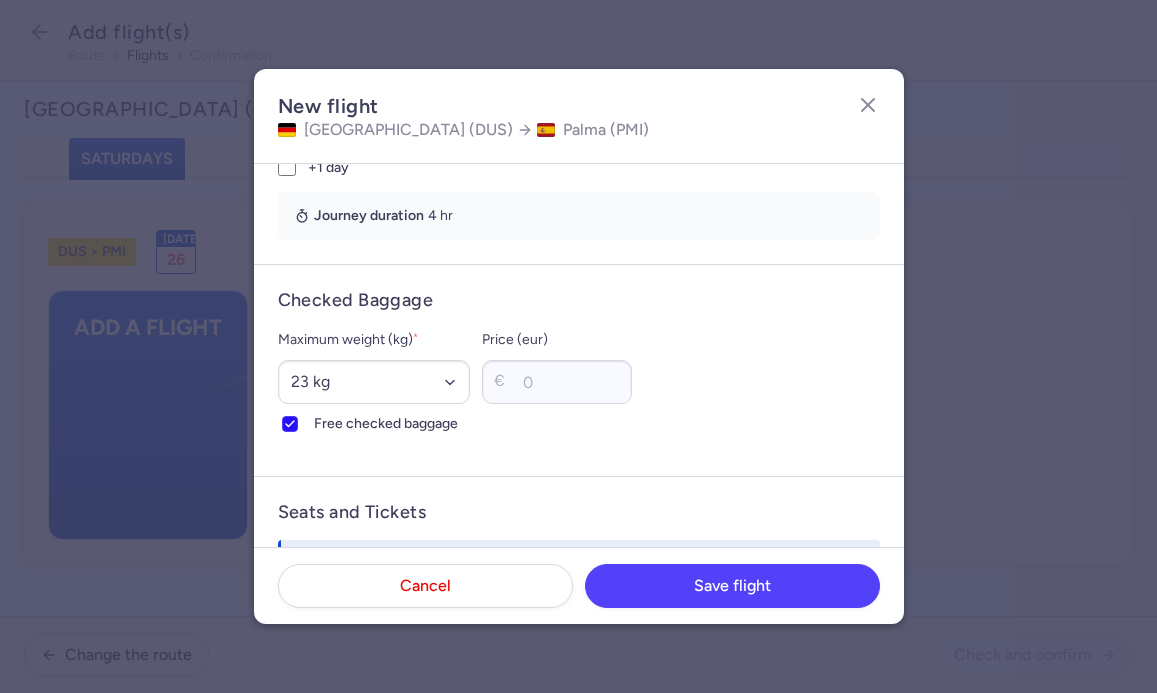 click on "Free checked baggage" 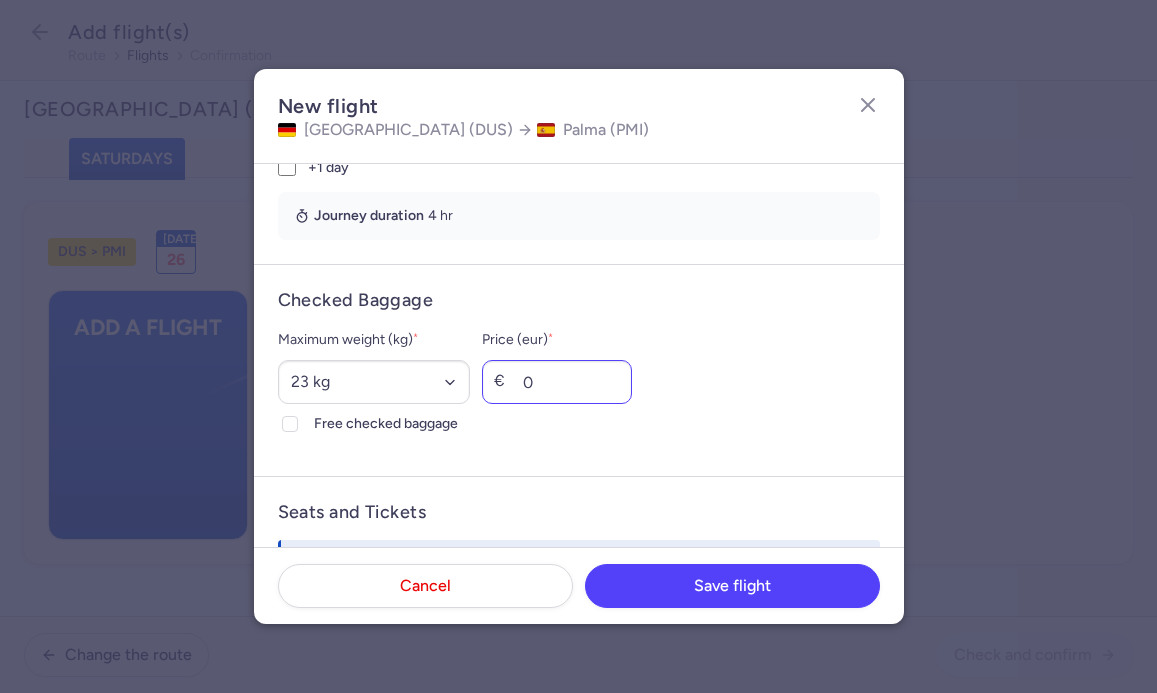 click on "0" at bounding box center (557, 382) 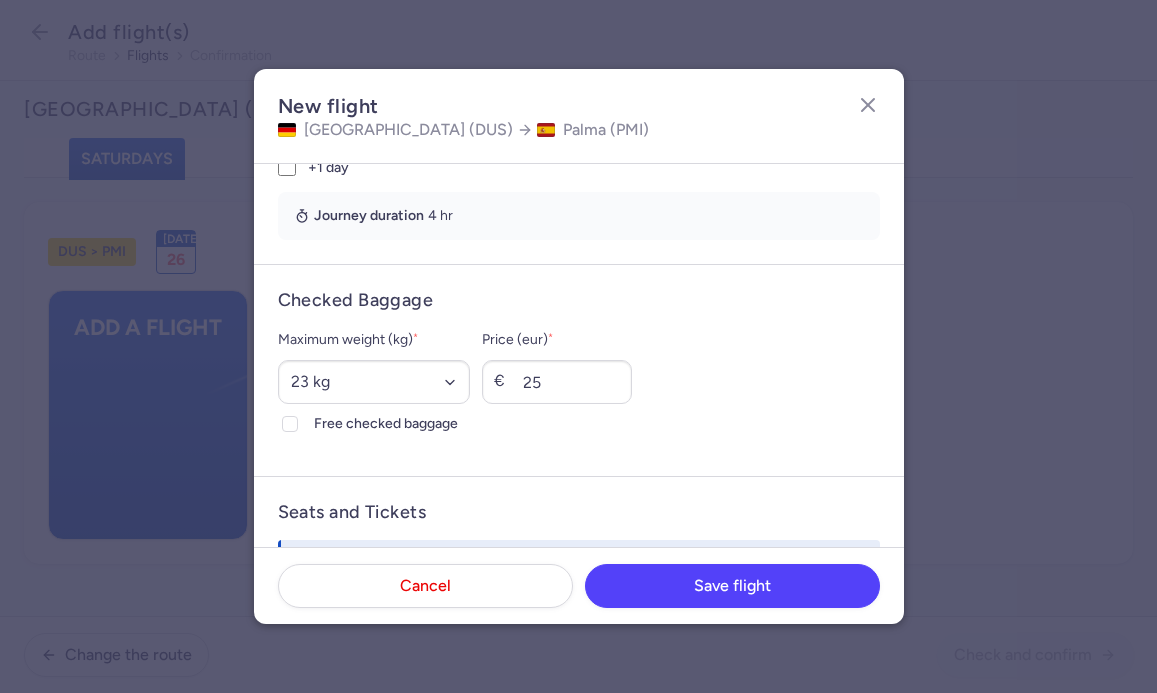type on "25" 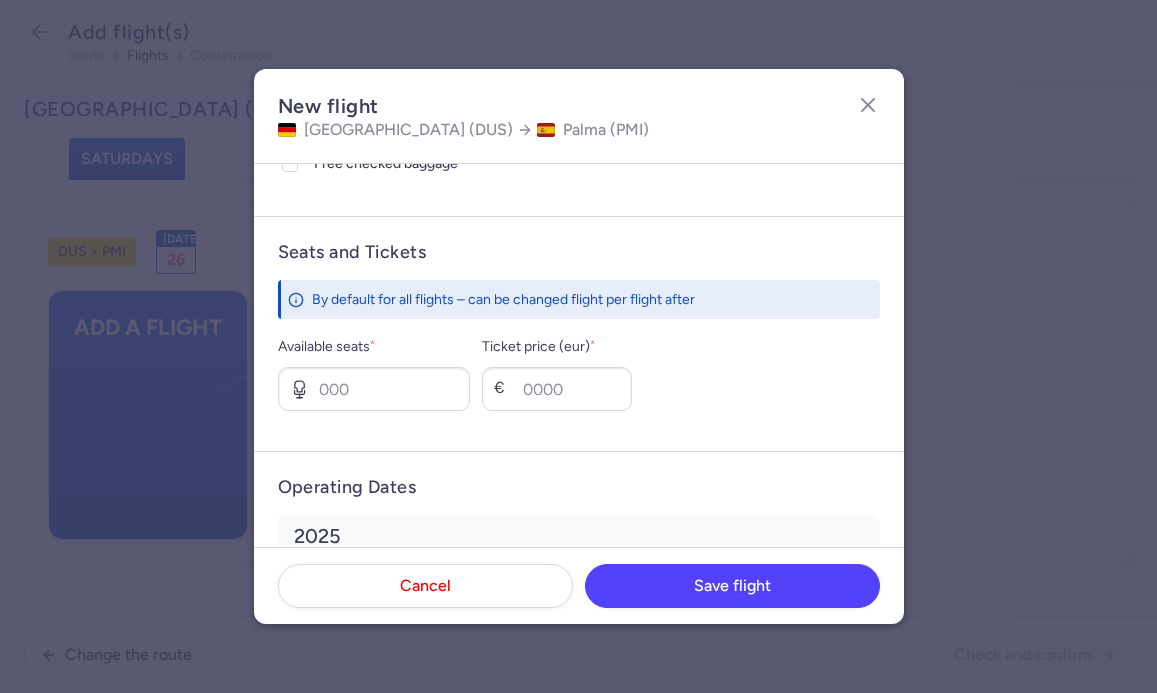 scroll, scrollTop: 693, scrollLeft: 0, axis: vertical 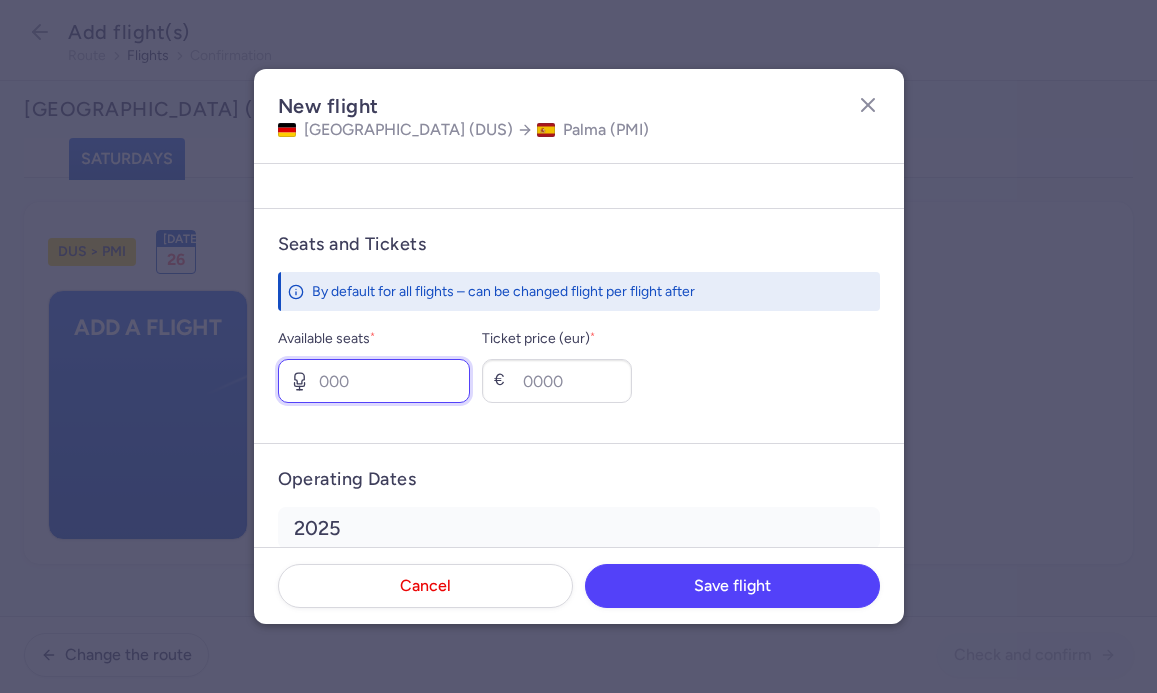 click on "Available seats  *" at bounding box center [374, 381] 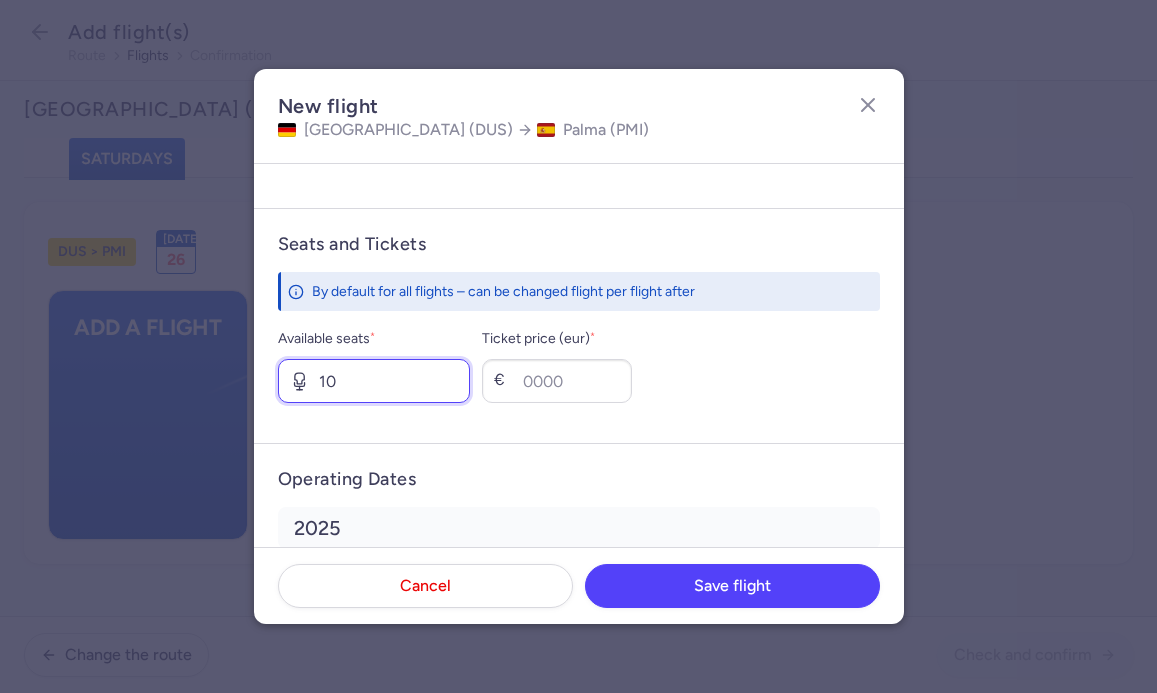 type on "10" 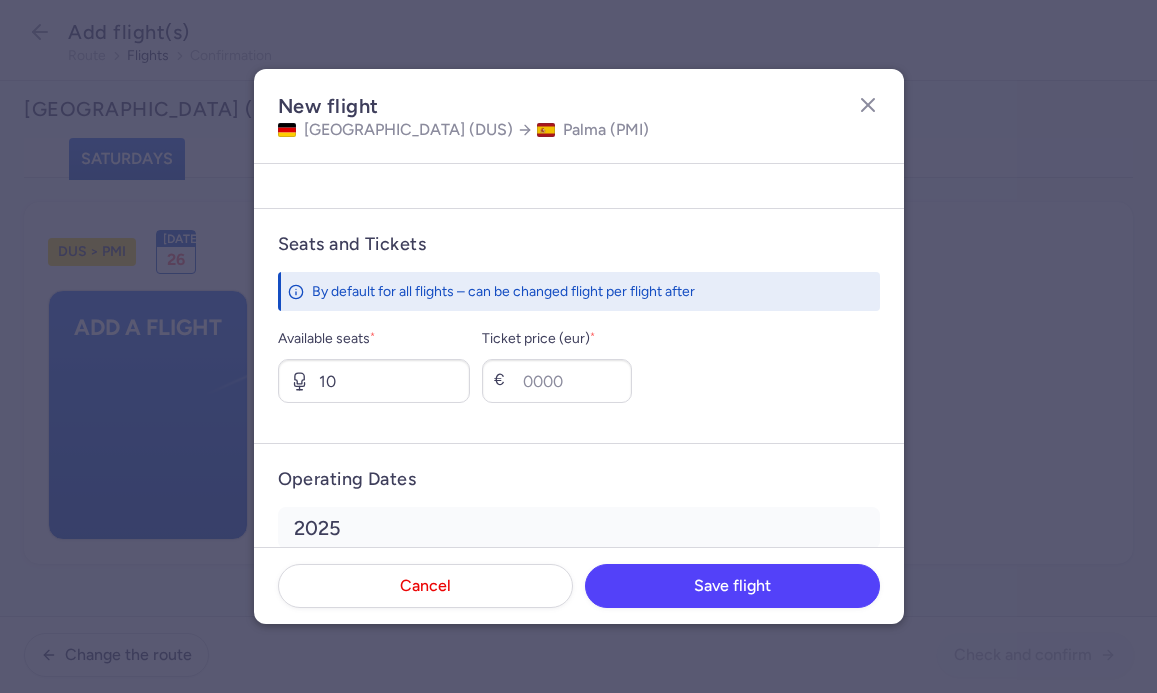 click on "Operating Dates" at bounding box center [579, 479] 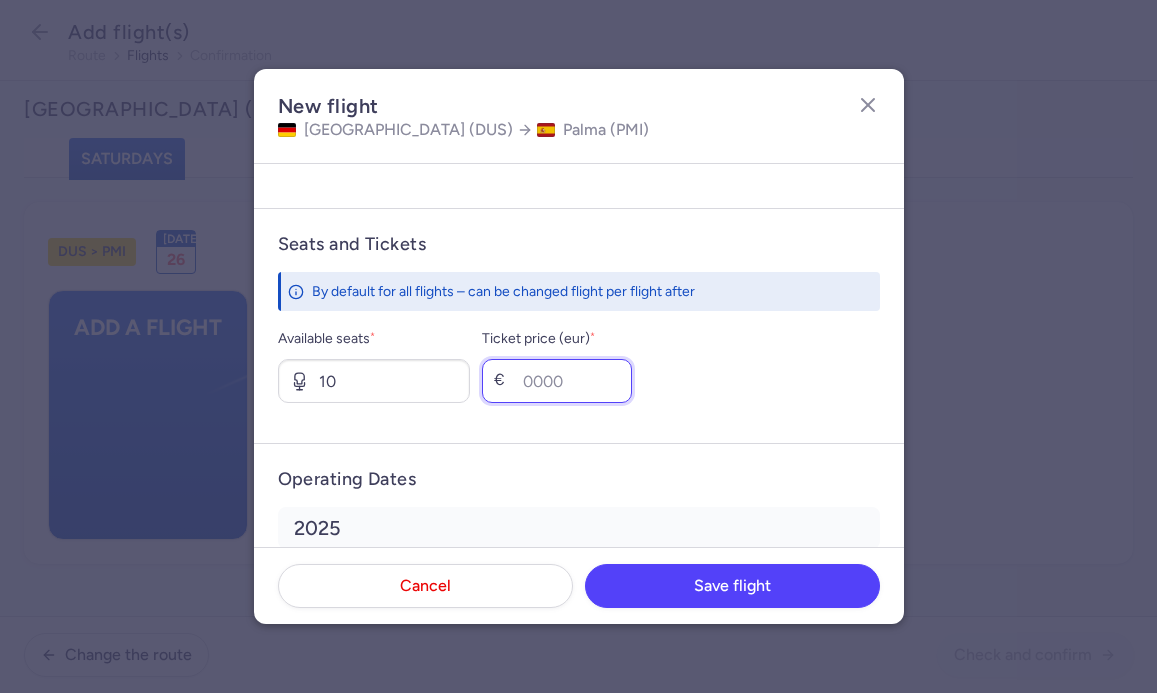 click on "Ticket price (eur)  *" at bounding box center [557, 381] 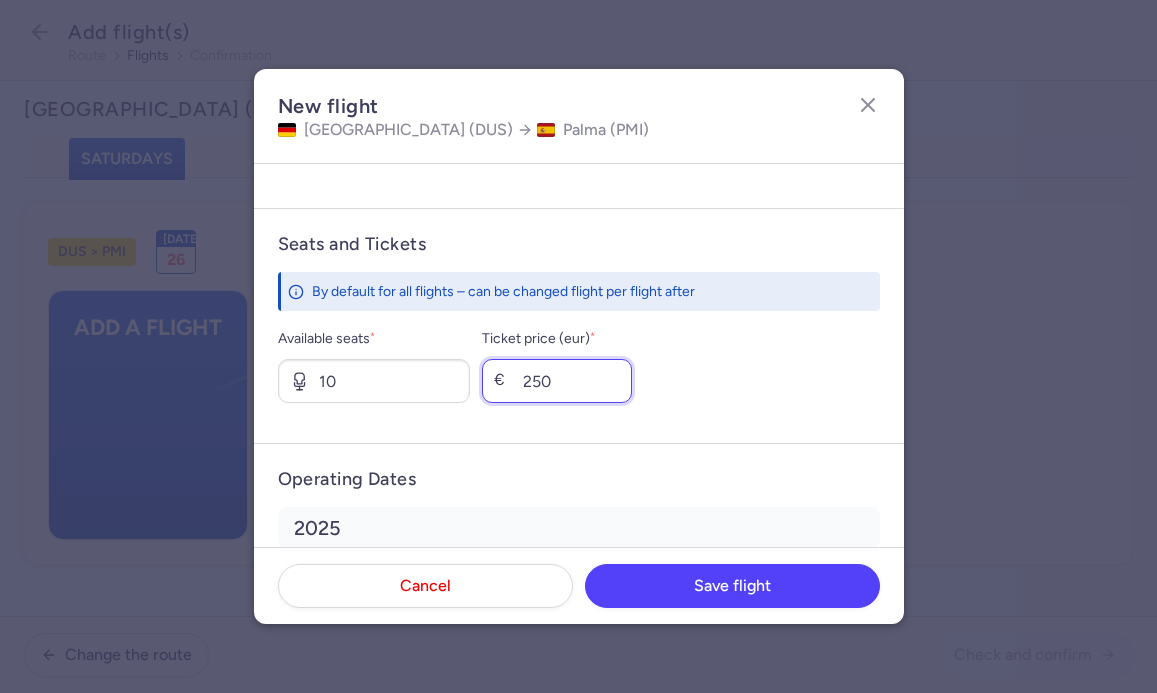 type on "250" 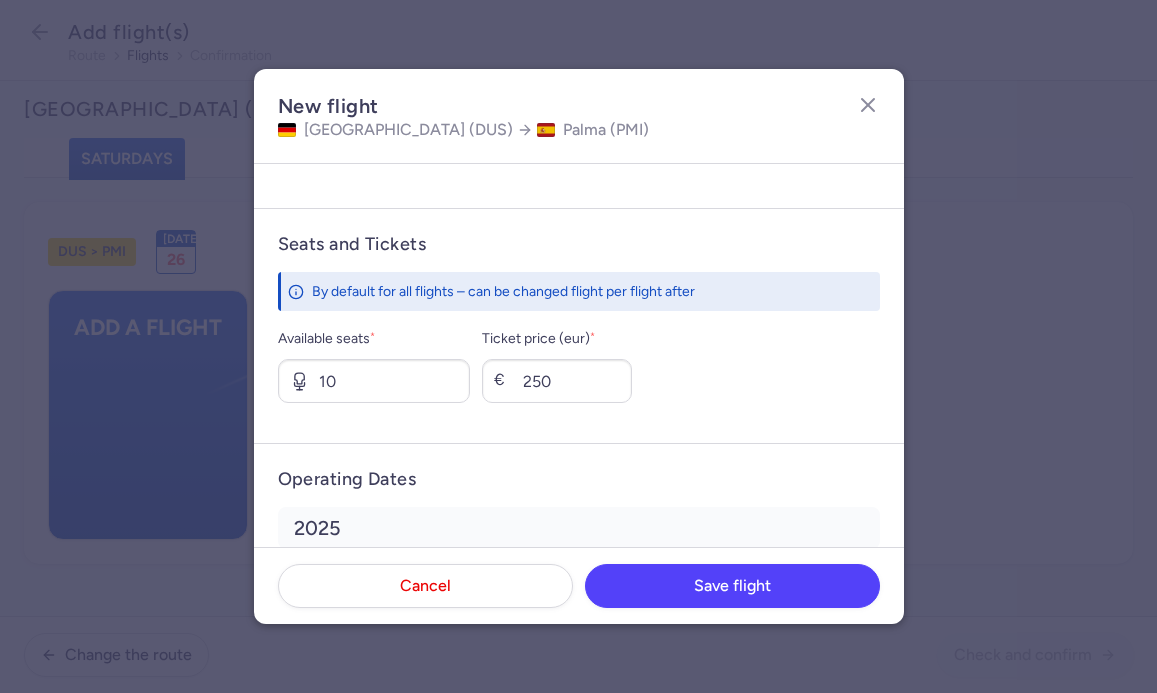 click on "Seats and Tickets By default for all flights – can be changed flight per flight after Available seats  * 10 Ticket price (eur)  * € 250" at bounding box center [579, 325] 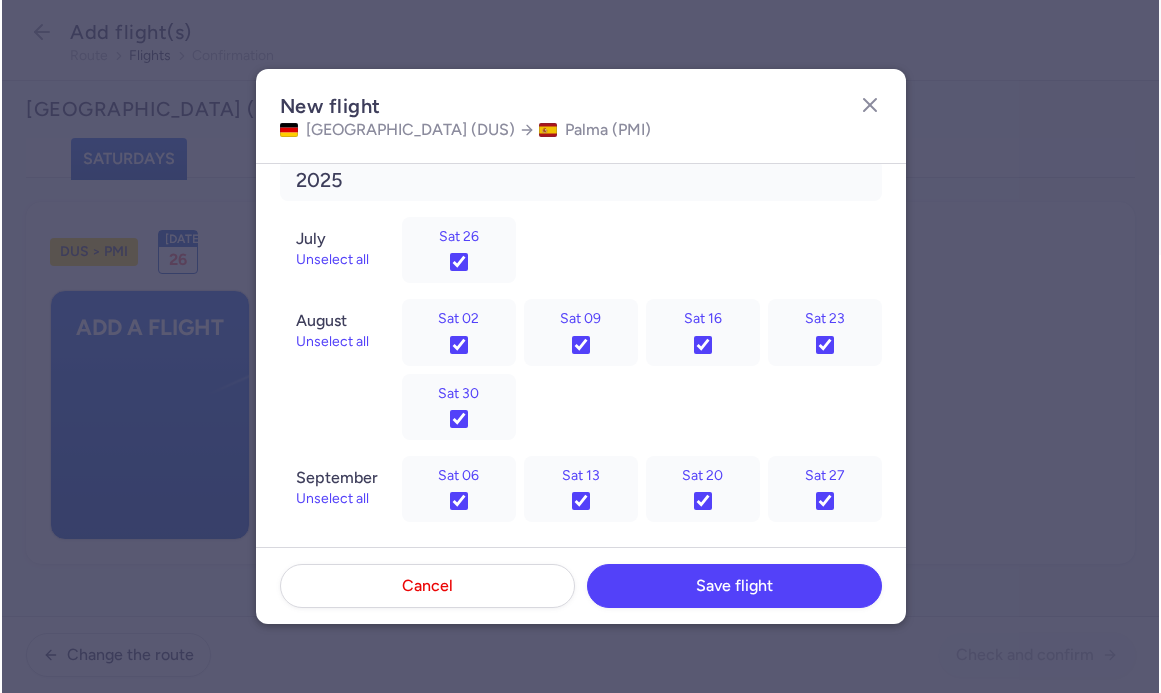 scroll, scrollTop: 1056, scrollLeft: 0, axis: vertical 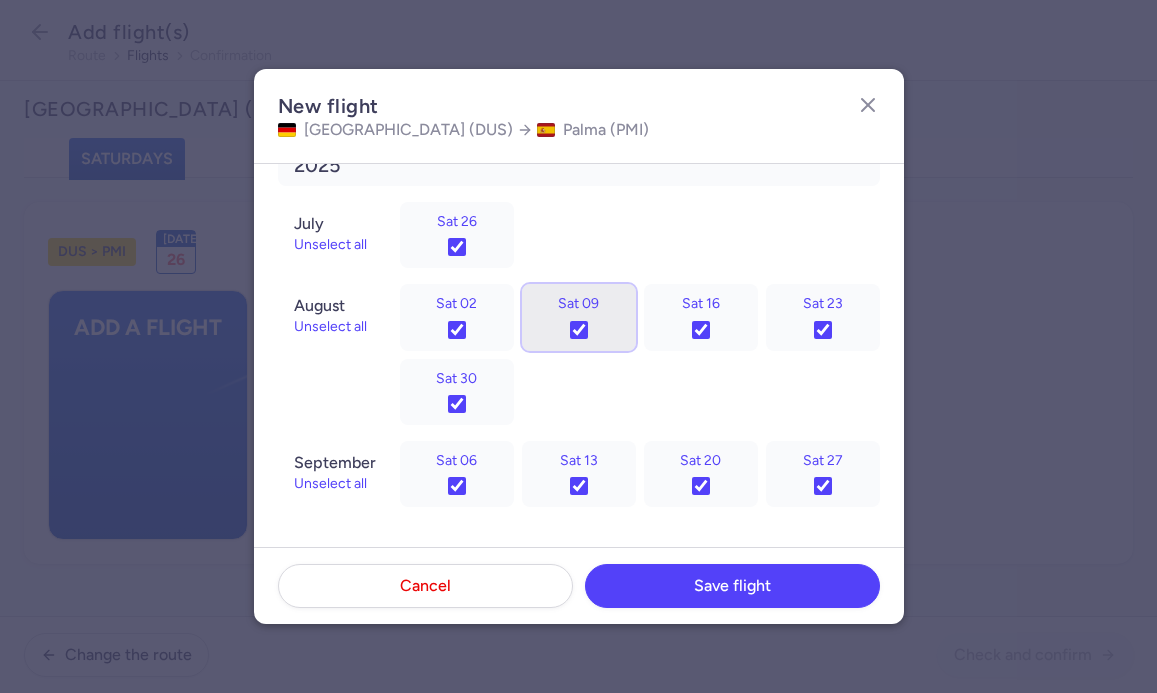click on "Sat 09" at bounding box center [579, 330] 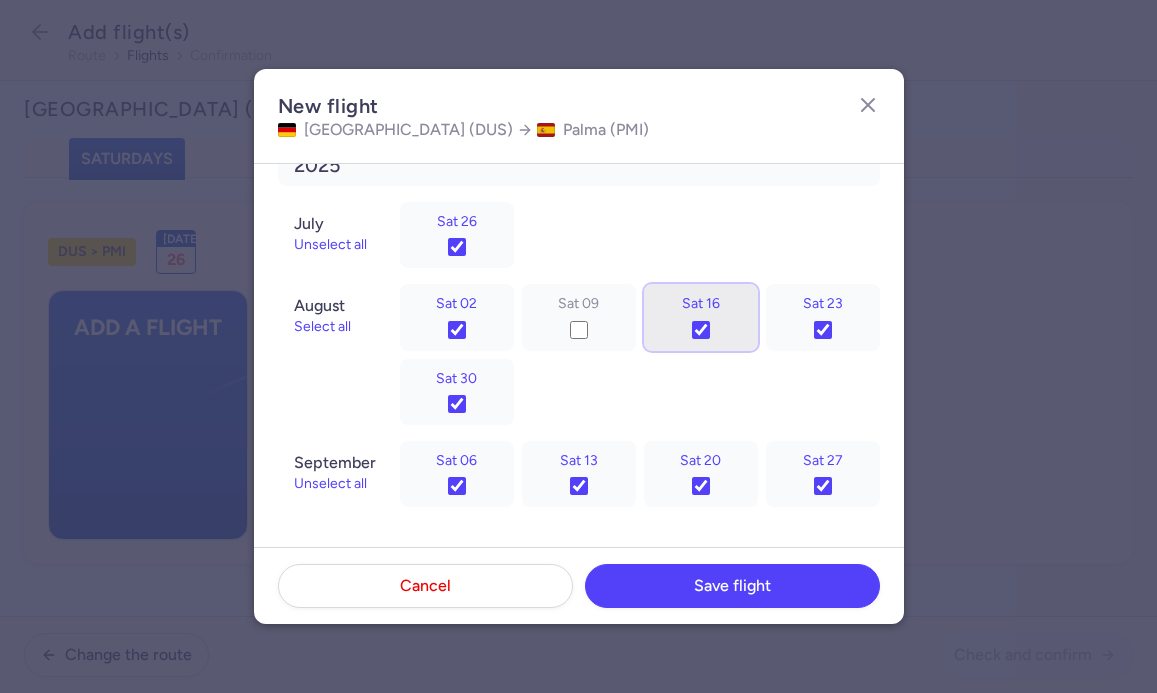 click on "Sat 16" at bounding box center (701, 330) 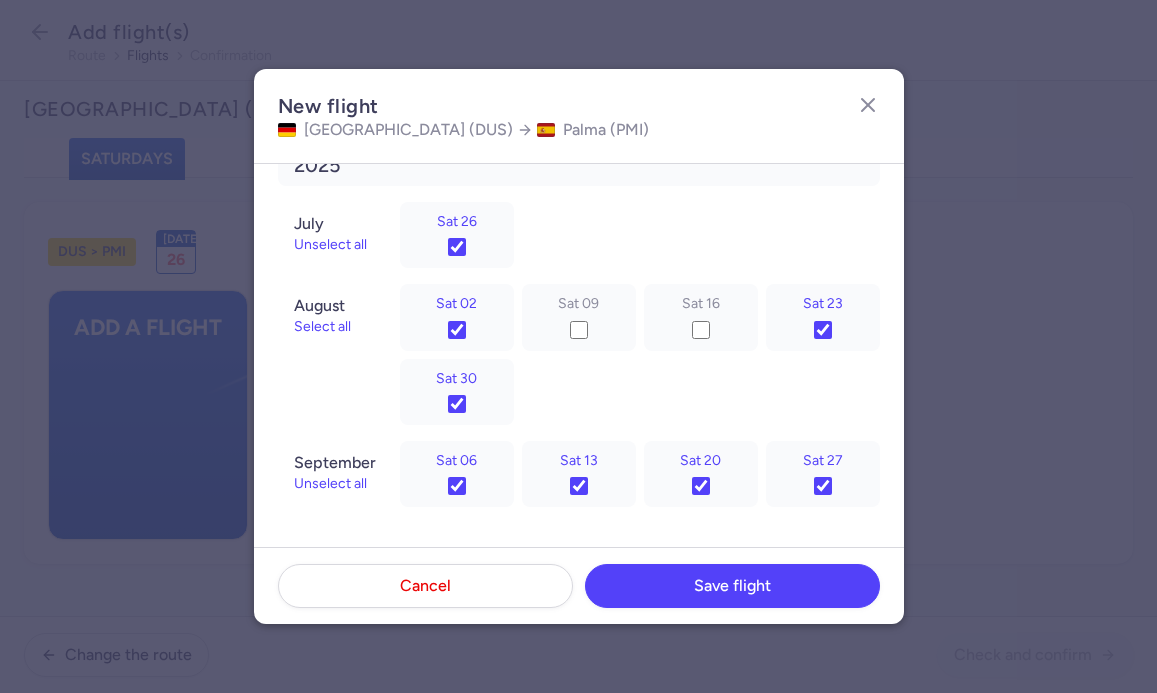 click on "Sat 02 Sat 09 Sat 16 Sat 23 Sat 30" at bounding box center (640, 354) 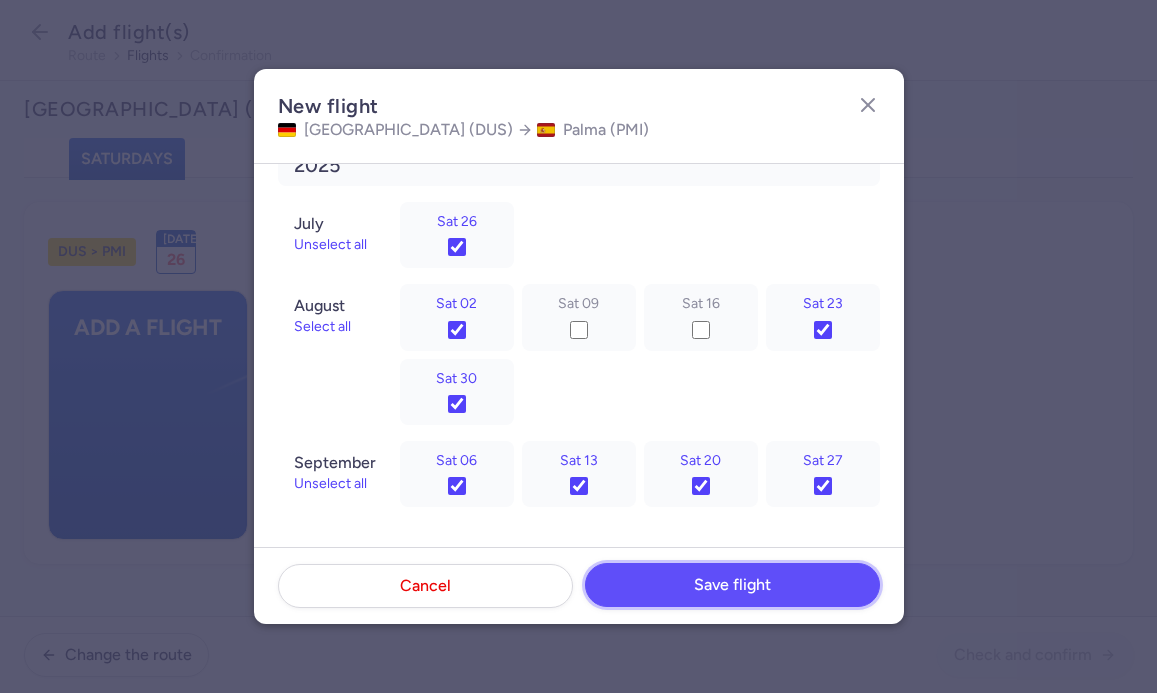 click on "Save flight" at bounding box center [732, 585] 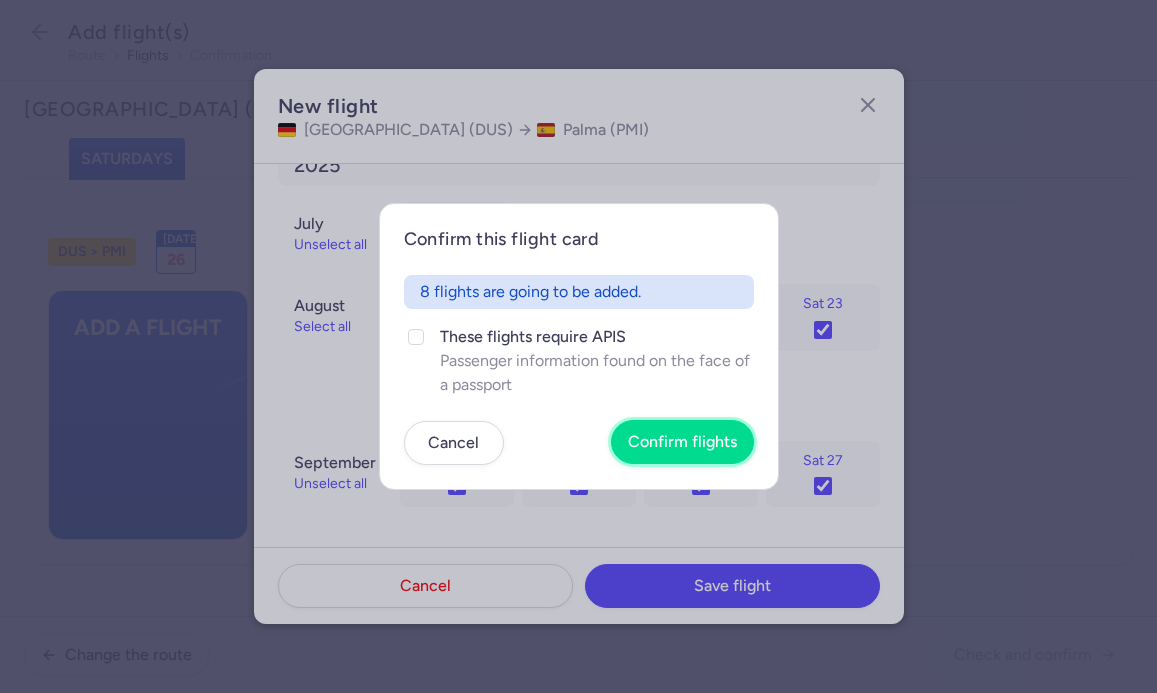 click on "Confirm flights" at bounding box center [682, 442] 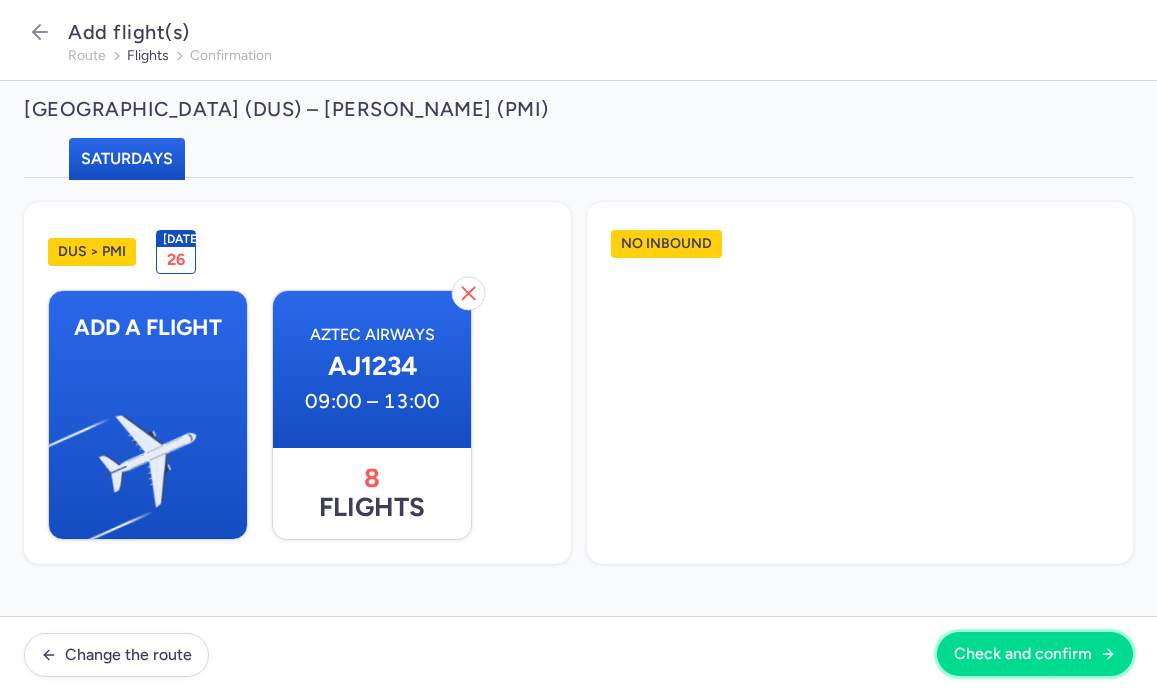 click on "Check and confirm" at bounding box center [1023, 654] 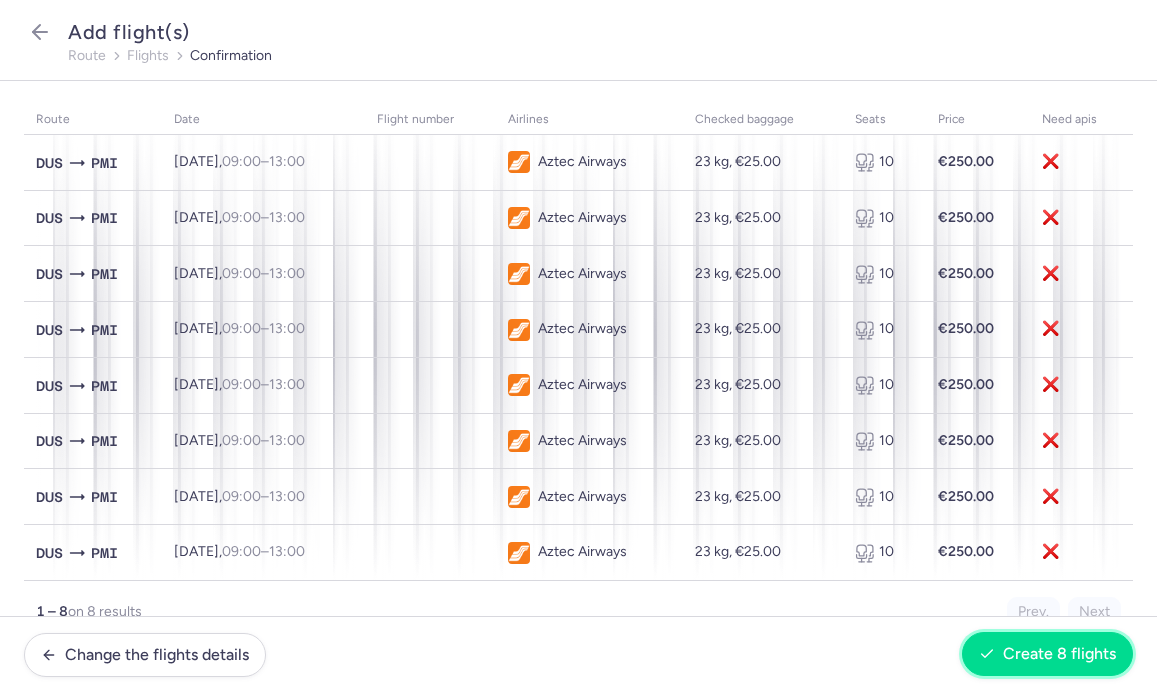 click on "Create 8 flights" at bounding box center (1059, 654) 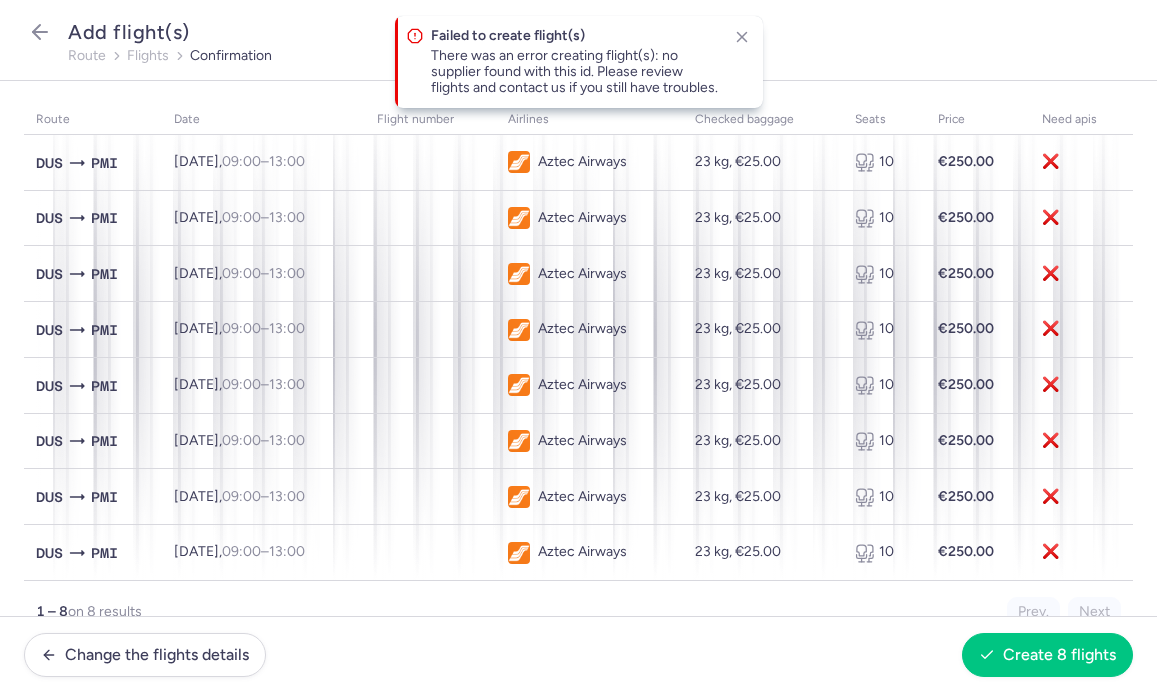 click on "There was an error creating flight(s): no supplier found with this id.
Please review flights and contact us if you still have troubles." at bounding box center (575, 72) 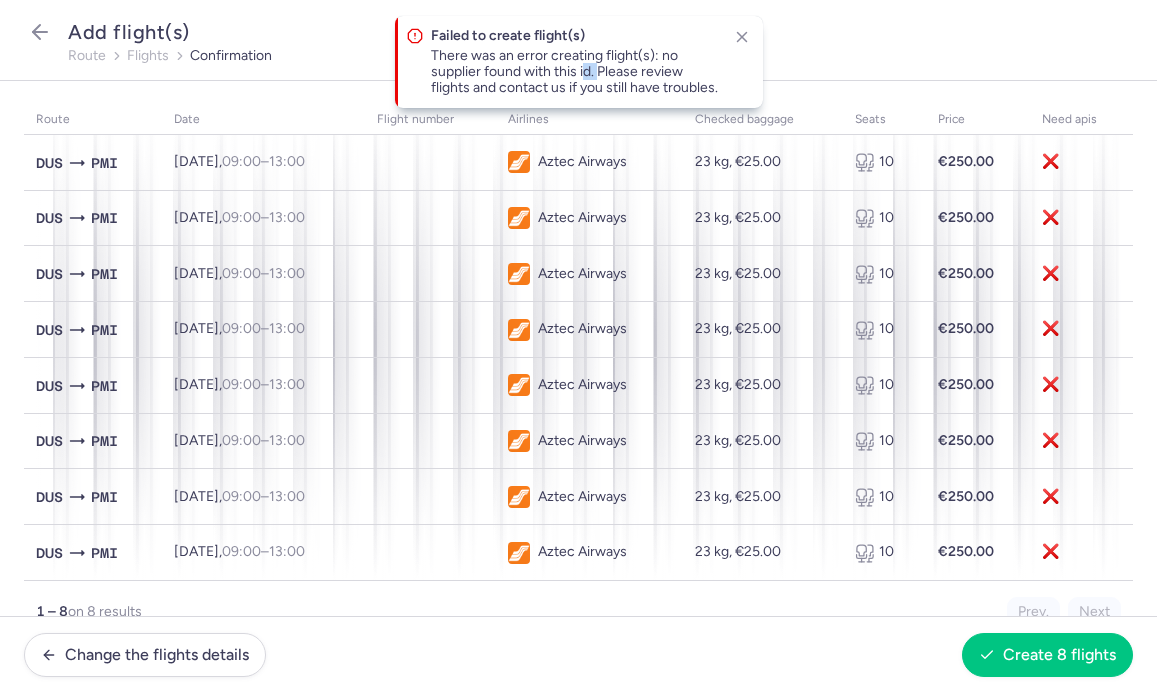 click on "There was an error creating flight(s): no supplier found with this id.
Please review flights and contact us if you still have troubles." at bounding box center [575, 72] 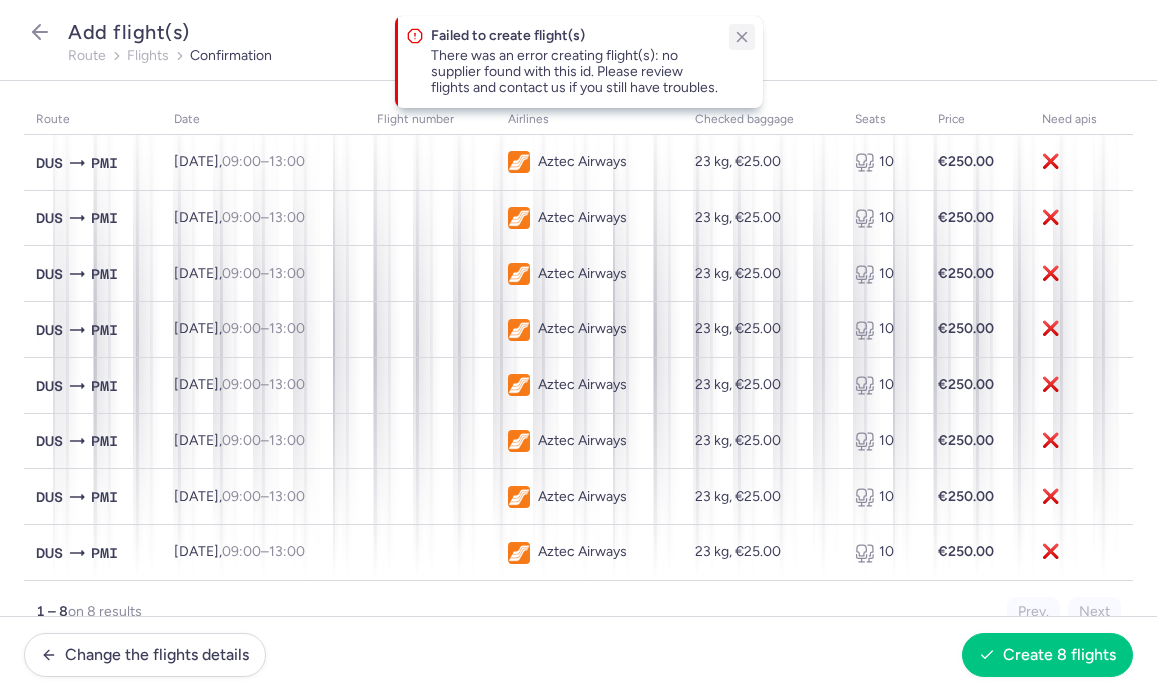click 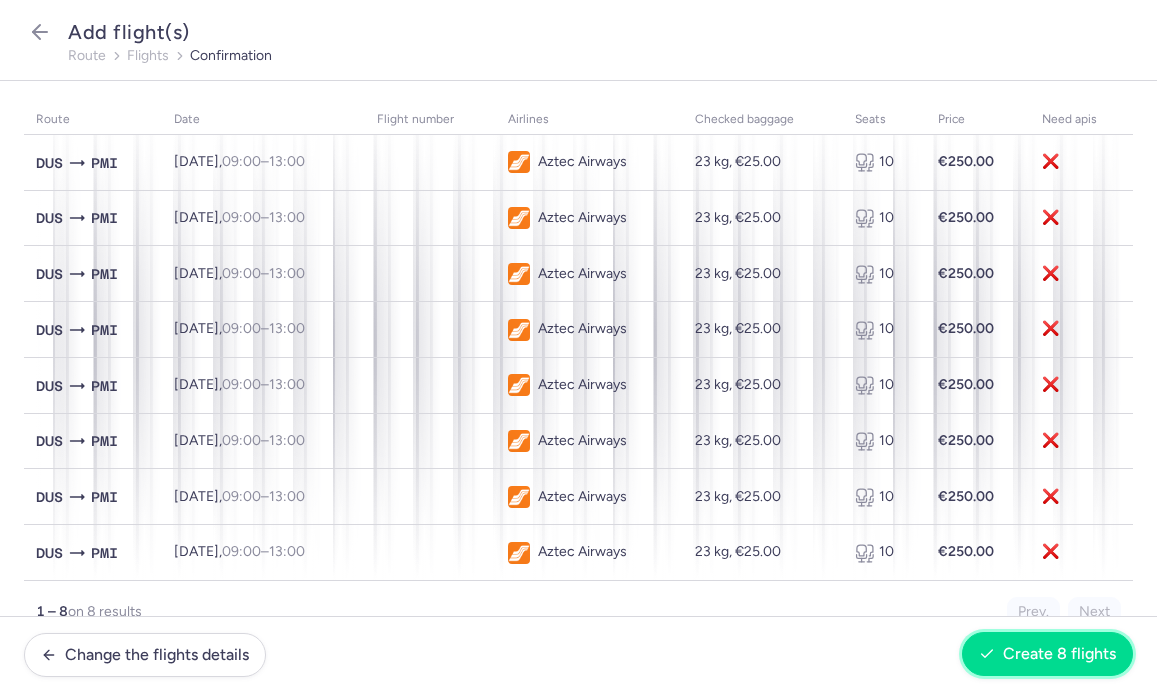 click 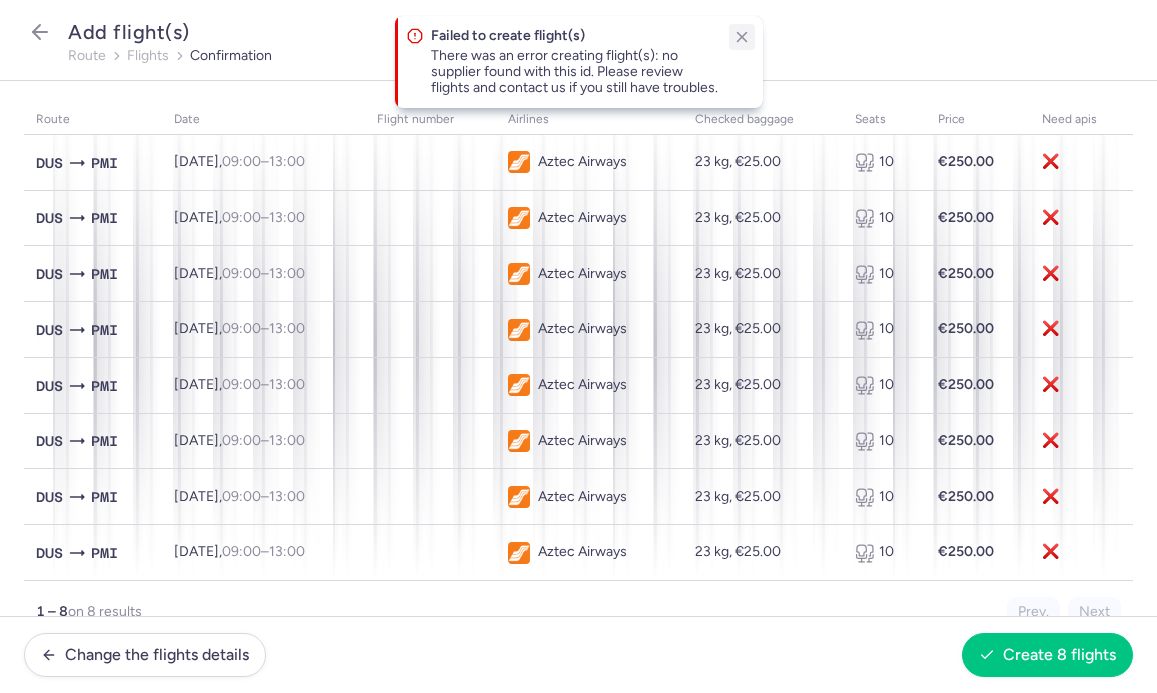 click 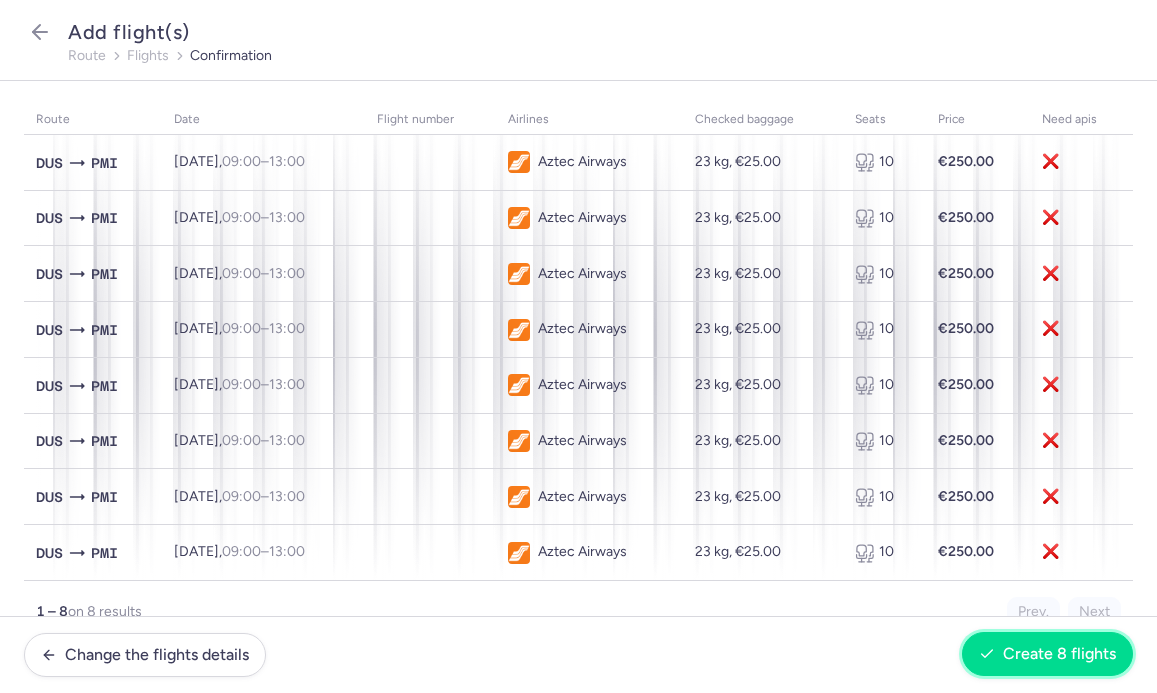 click on "Create 8 flights" at bounding box center (1059, 654) 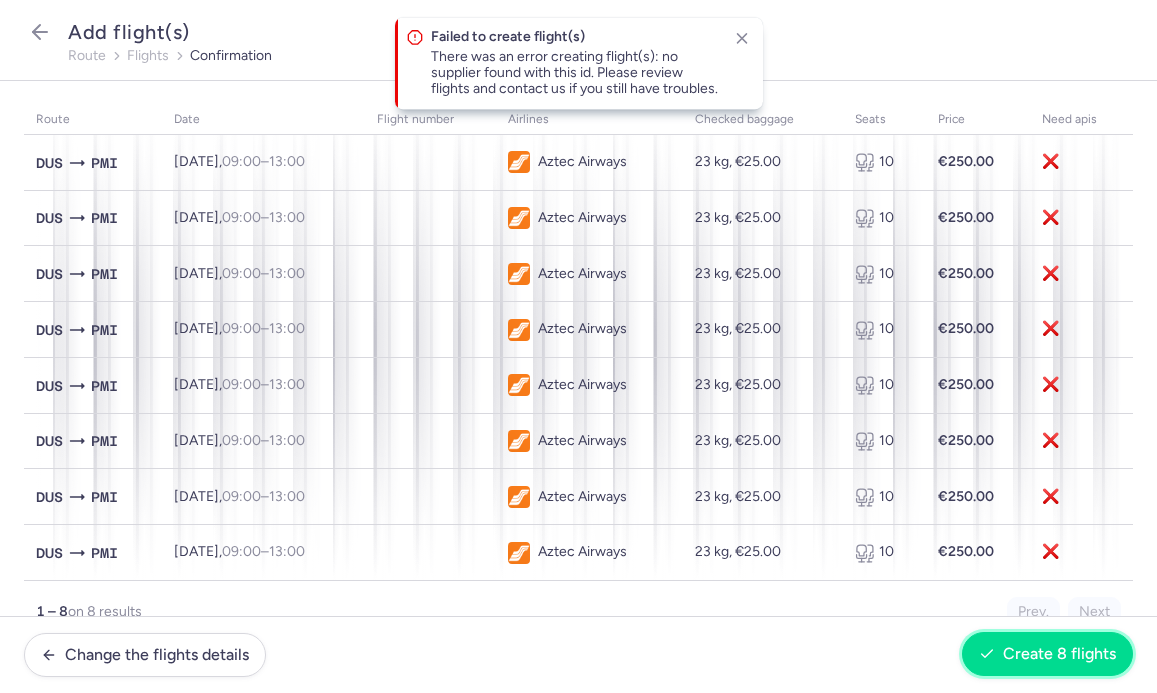 click on "Create 8 flights" at bounding box center (1059, 654) 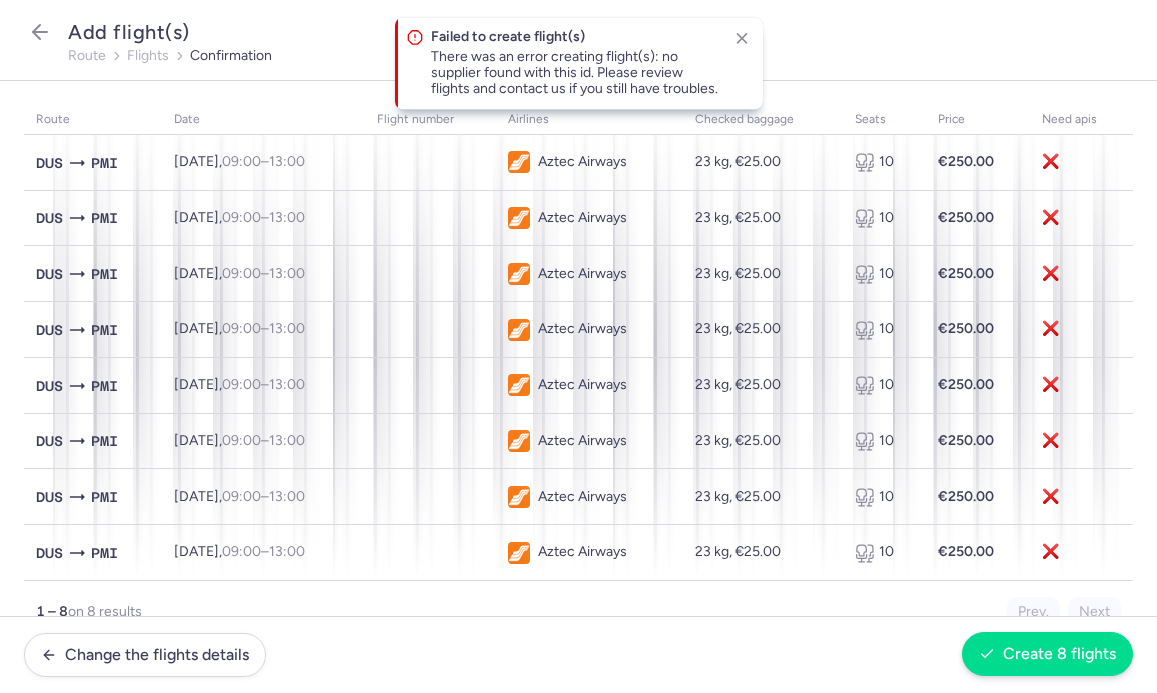 click on "Create 8 flights" at bounding box center (1059, 654) 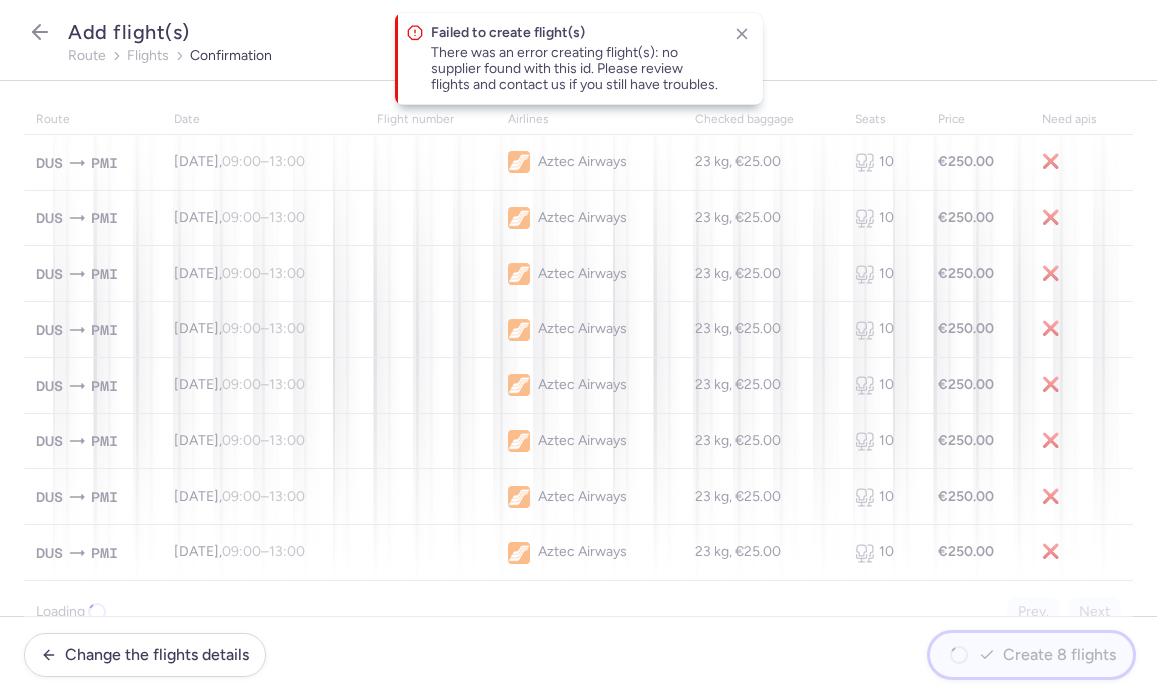 click on "Create 8 flights" at bounding box center (1059, 655) 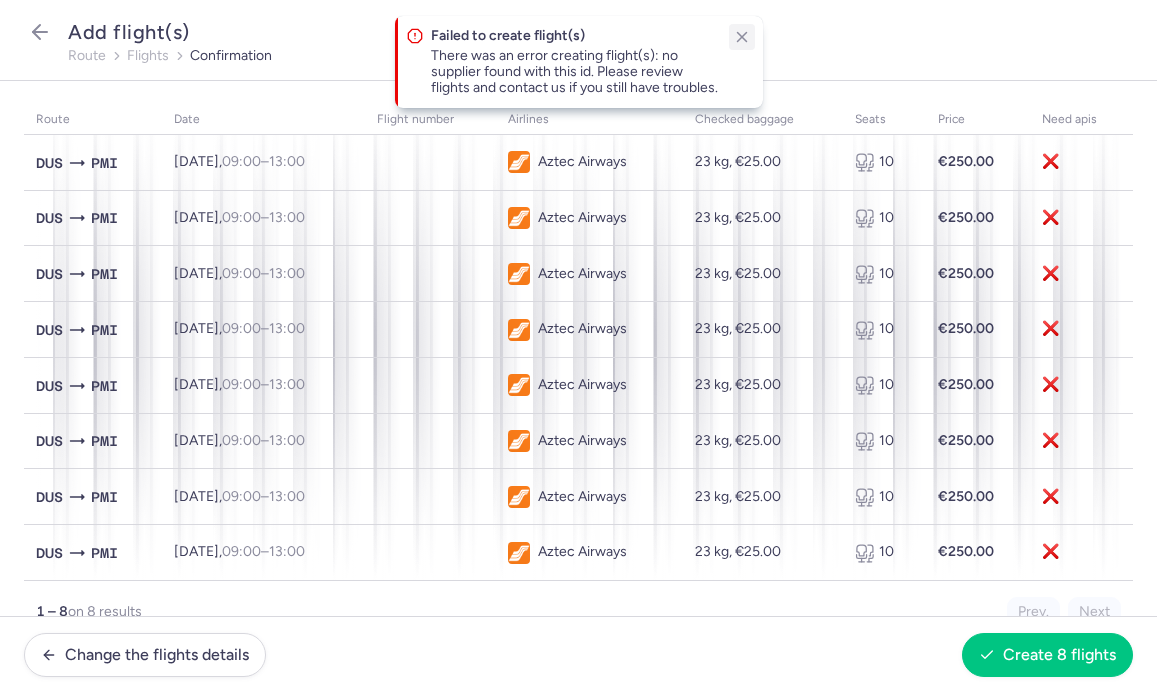 click 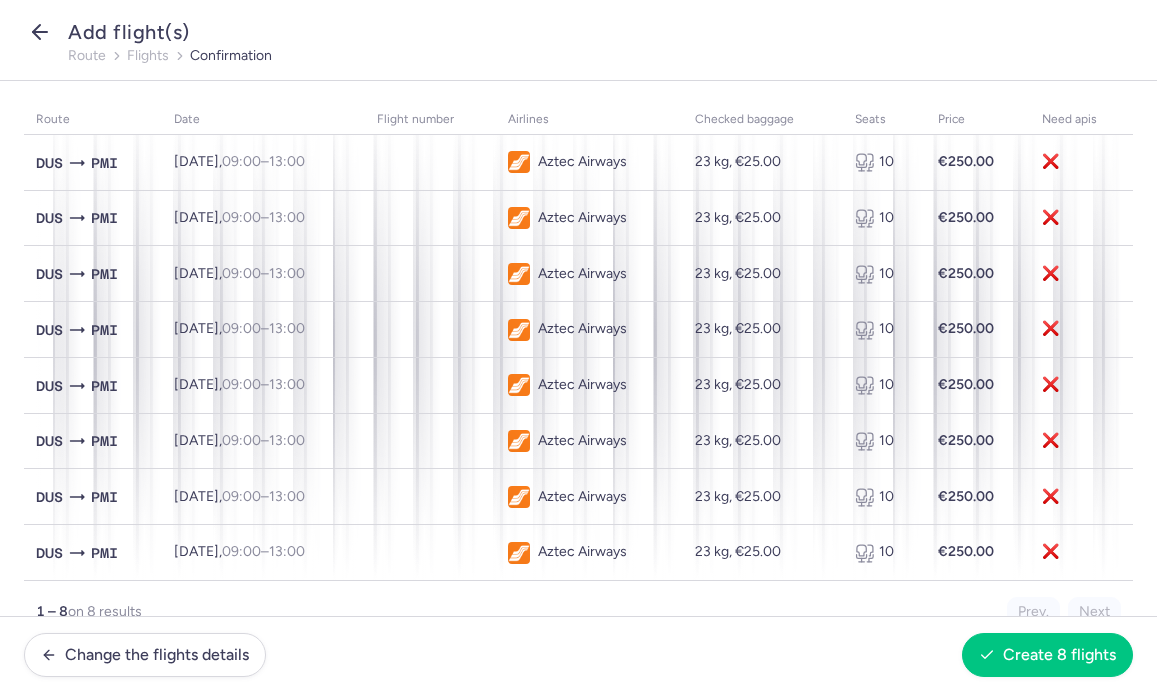 click 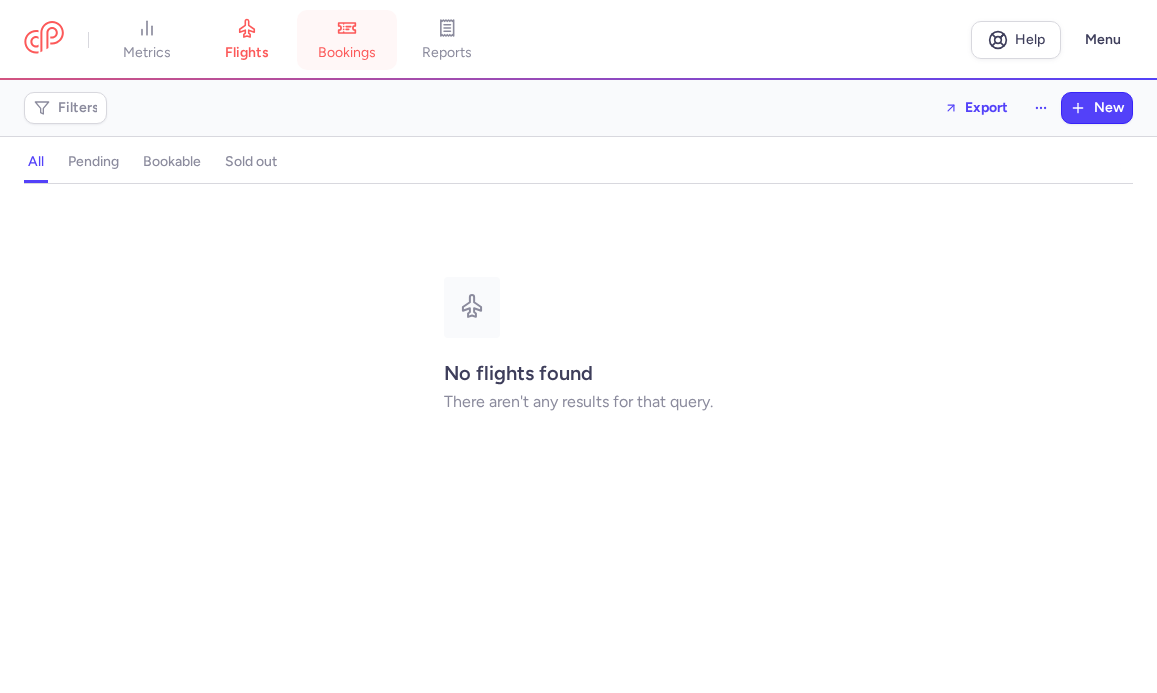 click on "bookings" at bounding box center [347, 53] 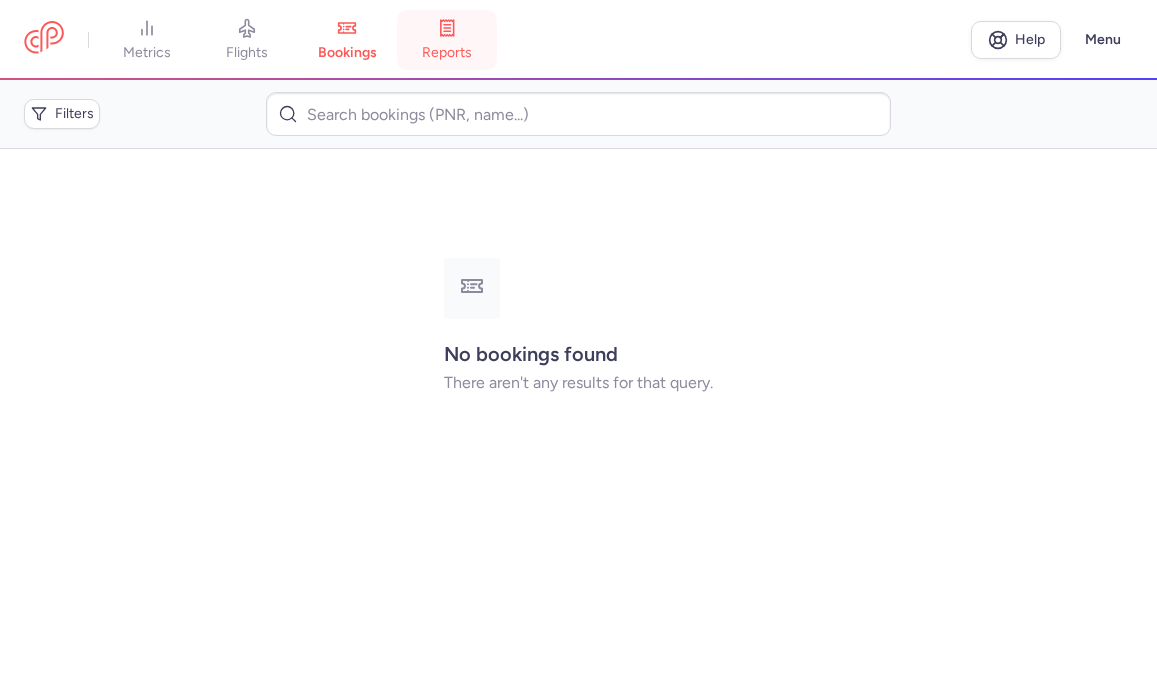 click 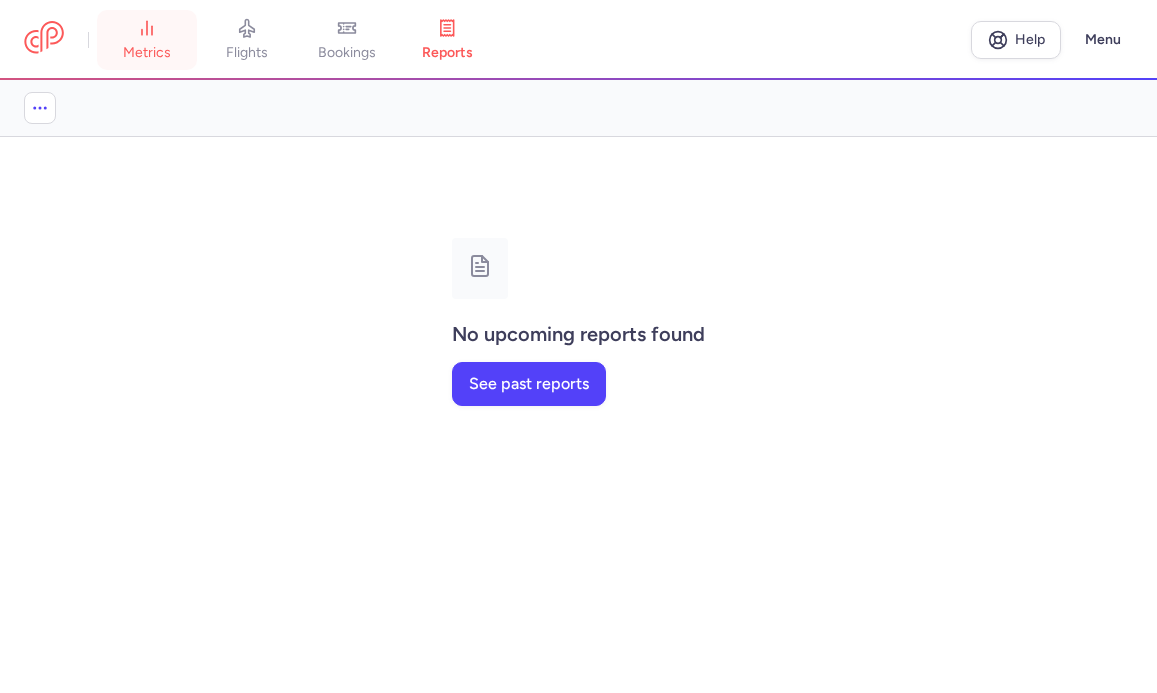 click on "metrics" at bounding box center [147, 40] 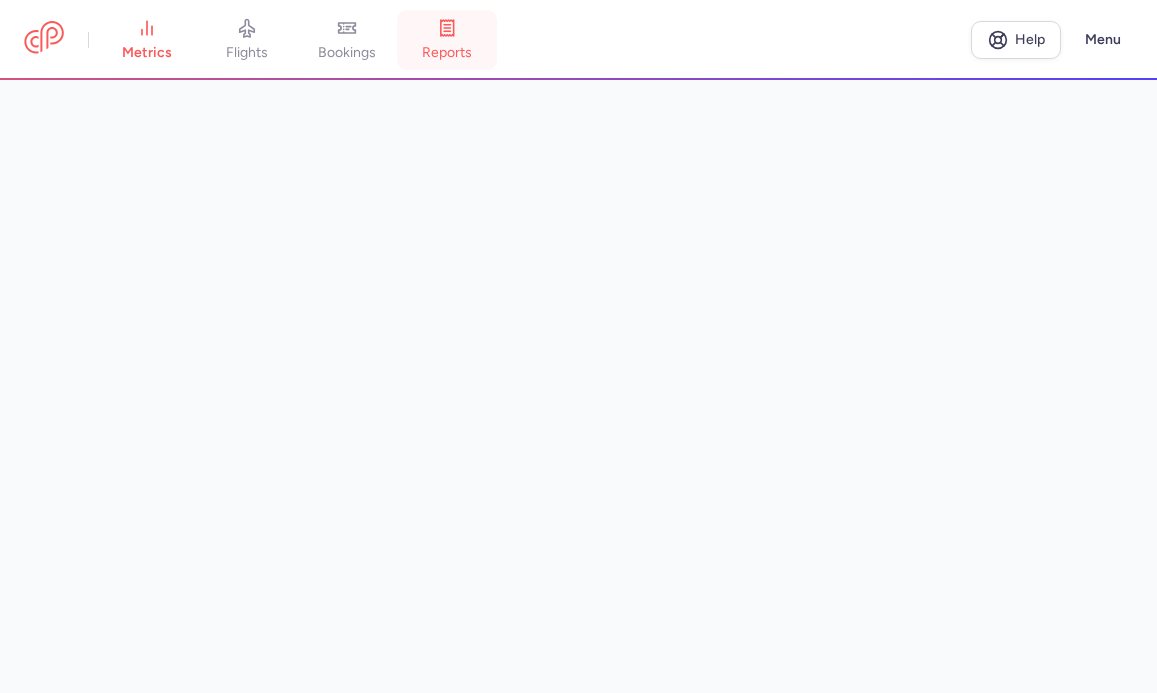 click on "reports" at bounding box center [447, 40] 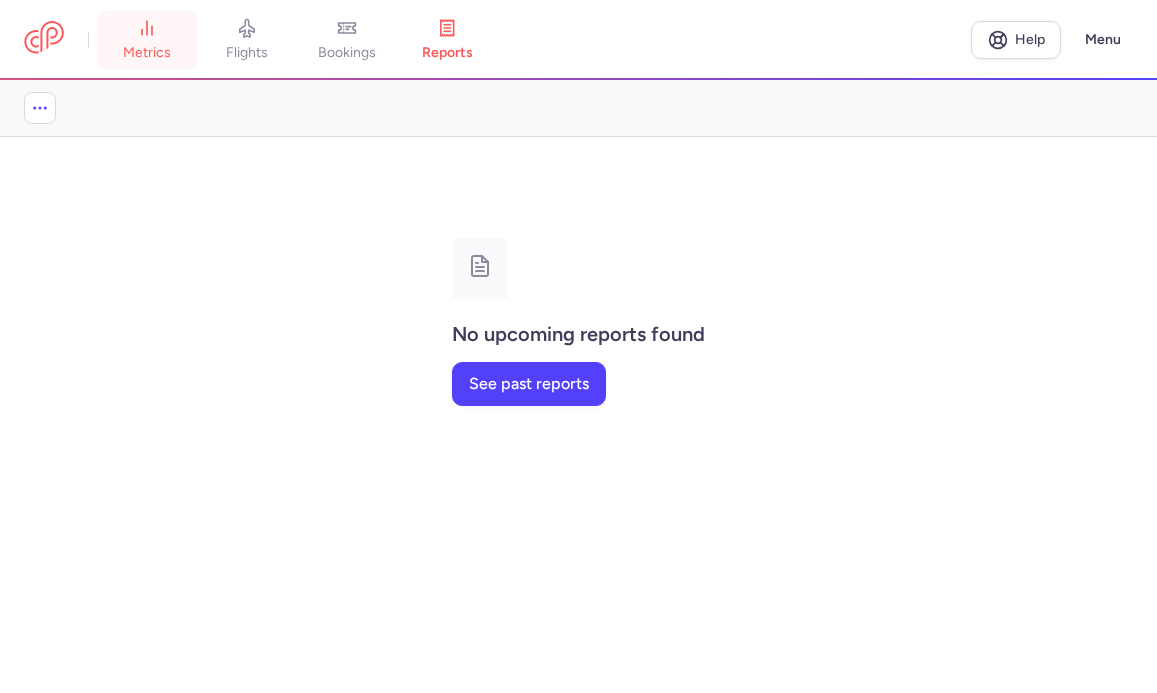 click 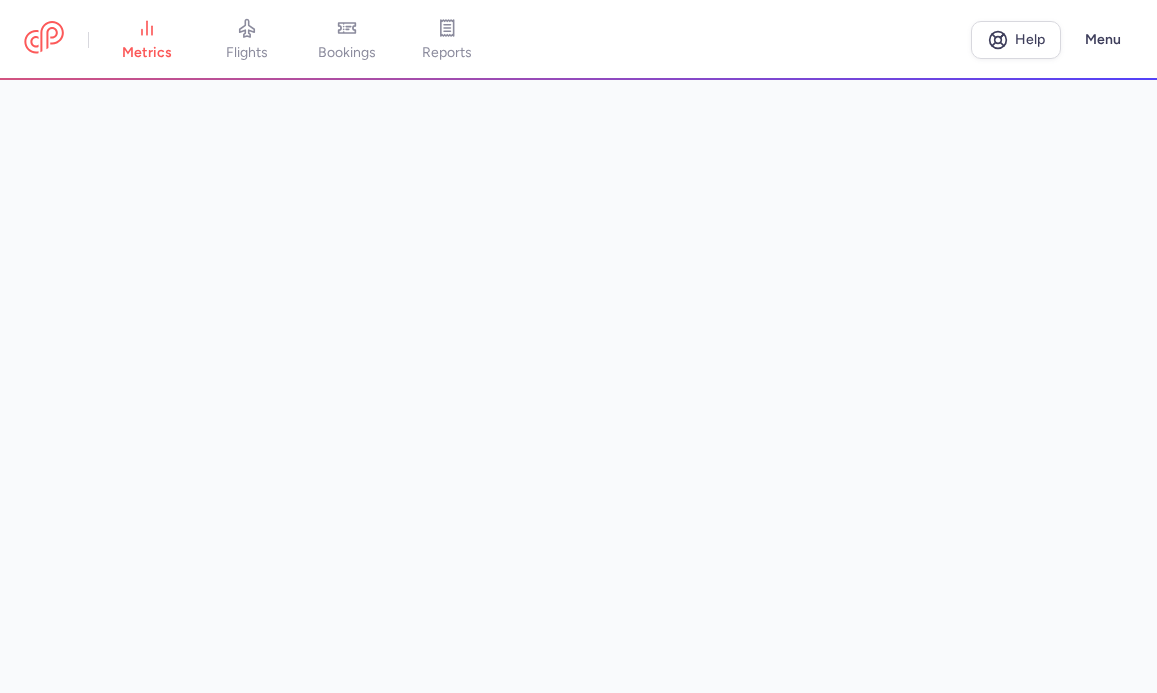 click at bounding box center [578, 386] 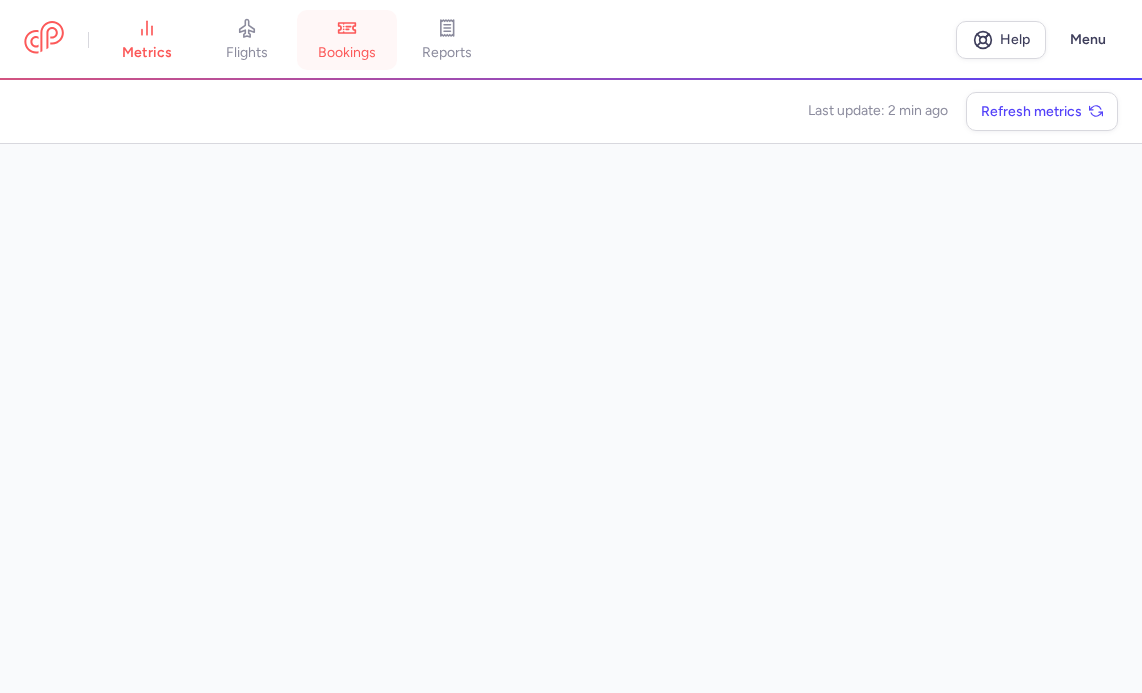 click on "bookings" at bounding box center (347, 40) 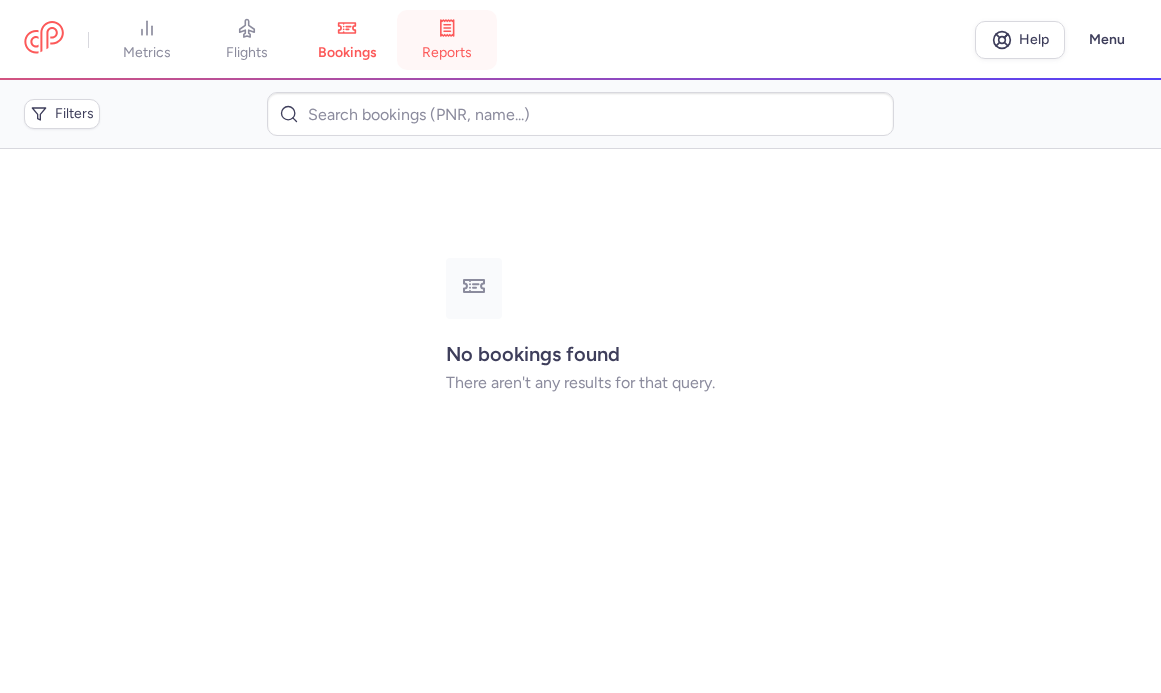 click on "reports" at bounding box center [447, 40] 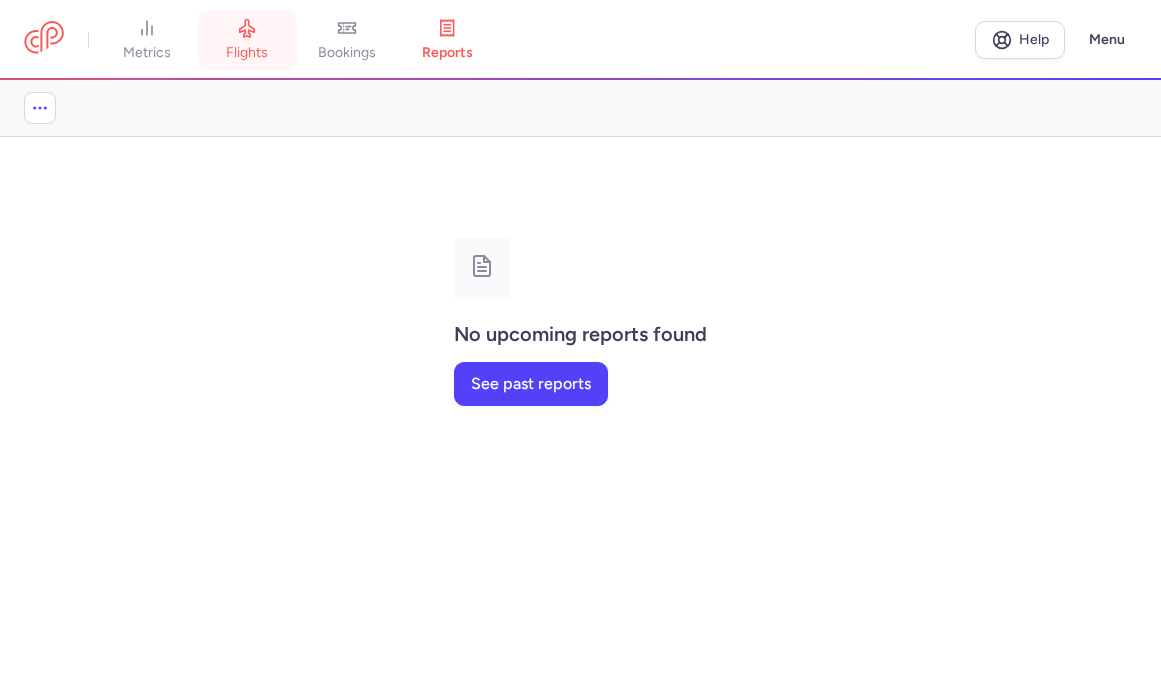 click on "flights" at bounding box center (247, 53) 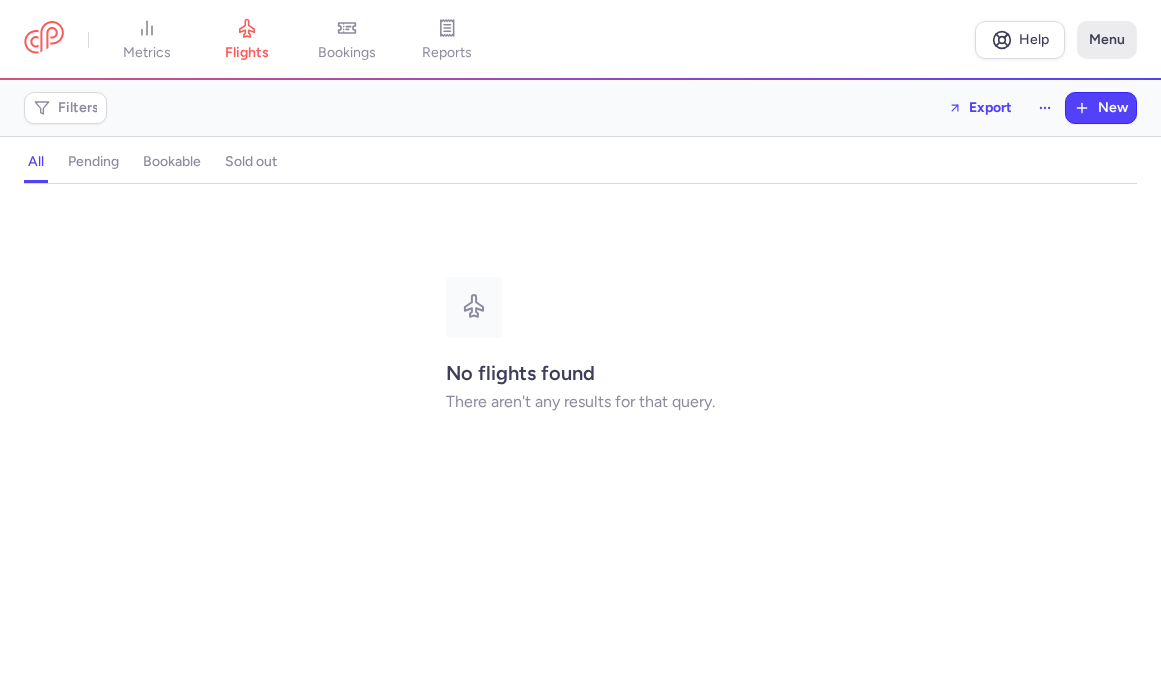 click on "Menu" 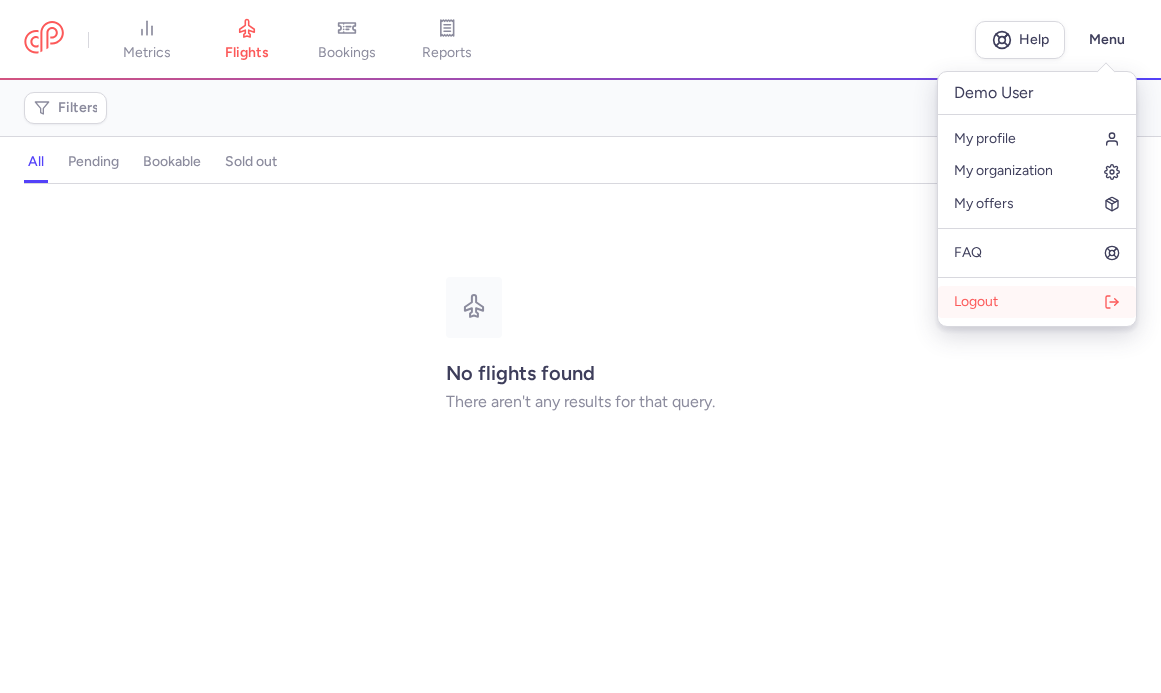 click on "Logout" at bounding box center [1037, 302] 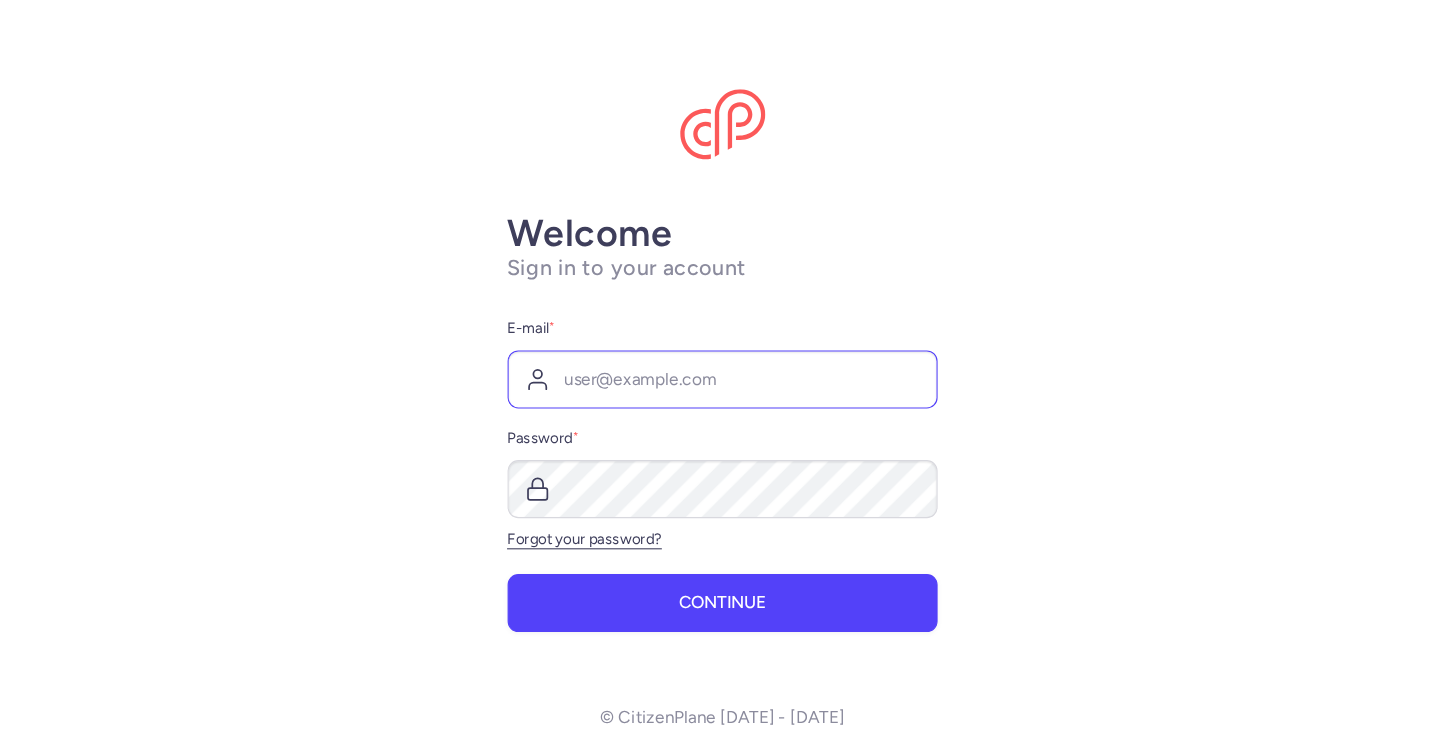 scroll, scrollTop: 0, scrollLeft: 0, axis: both 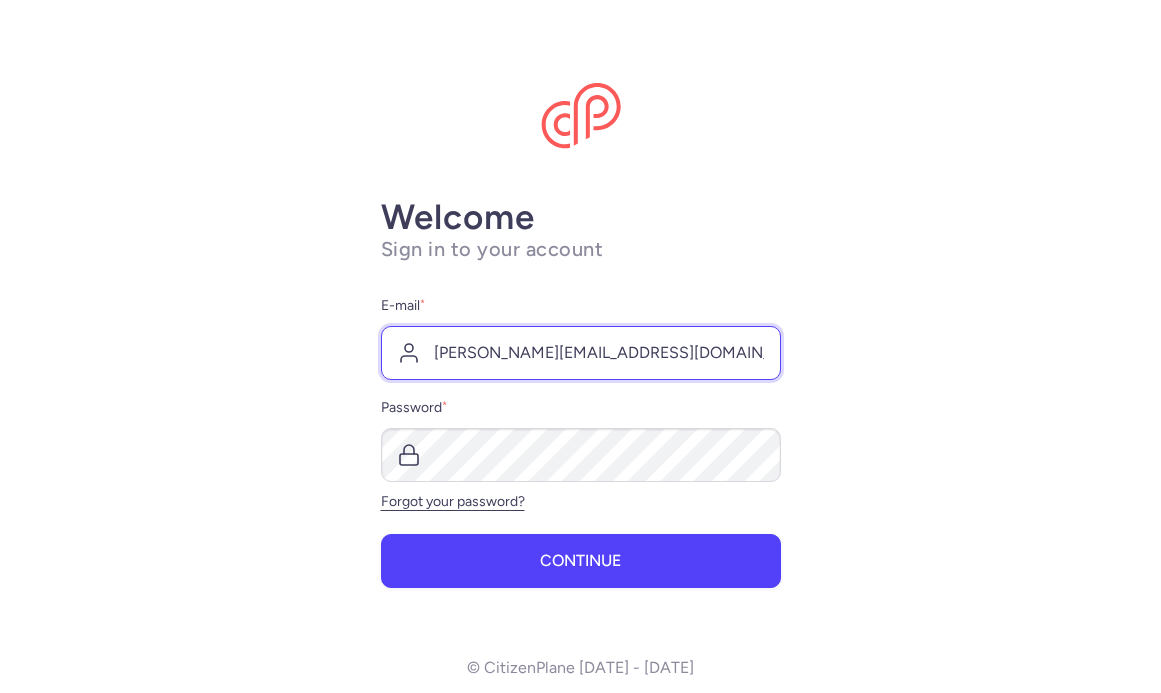 click on "[PERSON_NAME][EMAIL_ADDRESS][DOMAIN_NAME]" at bounding box center (581, 353) 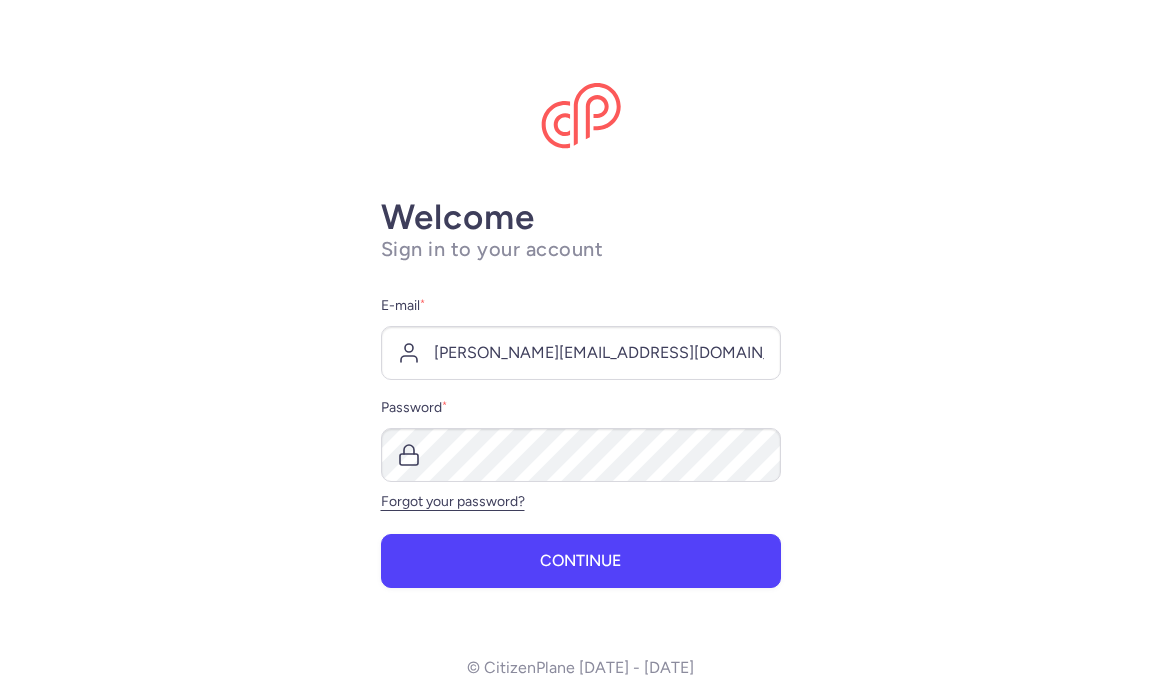 click on "Welcome Sign in to your account E-mail  * paul@citizenplane.com Password  * Forgot your password?  Continue  © CitizenPlane 2017 - 2025" at bounding box center (580, 346) 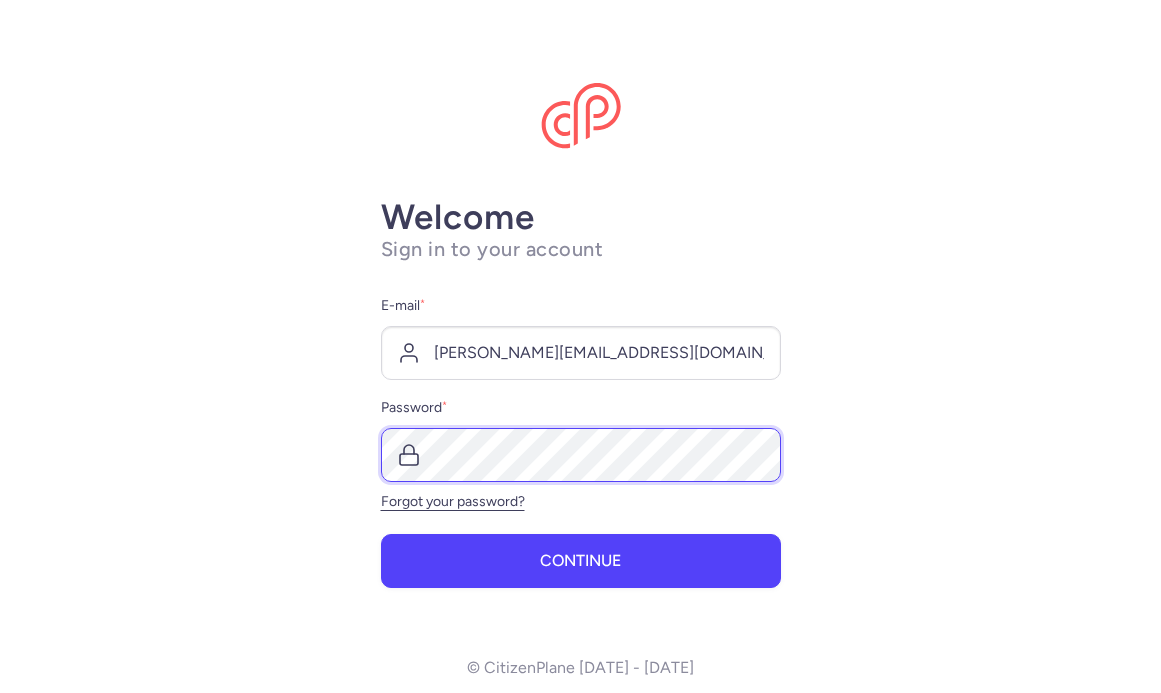click at bounding box center [0, 0] 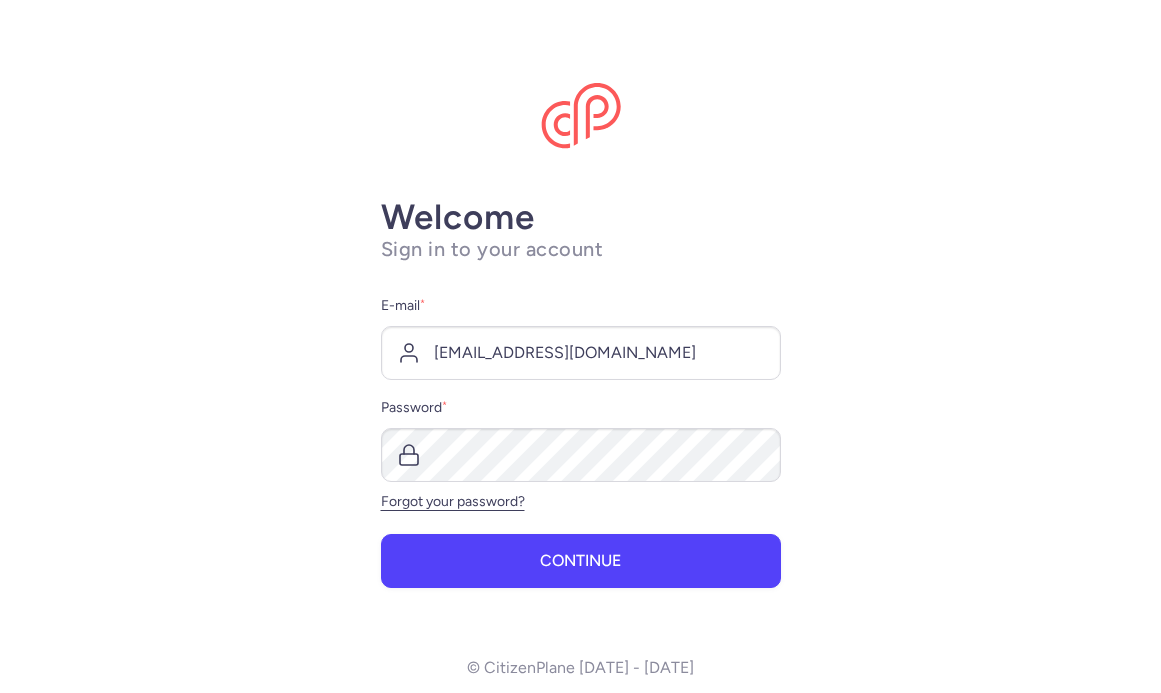 click on "Welcome Sign in to your account E-mail  * demo@citizenplane.com Password  * Forgot your password?  Continue  © CitizenPlane 2017 - 2025" at bounding box center [580, 346] 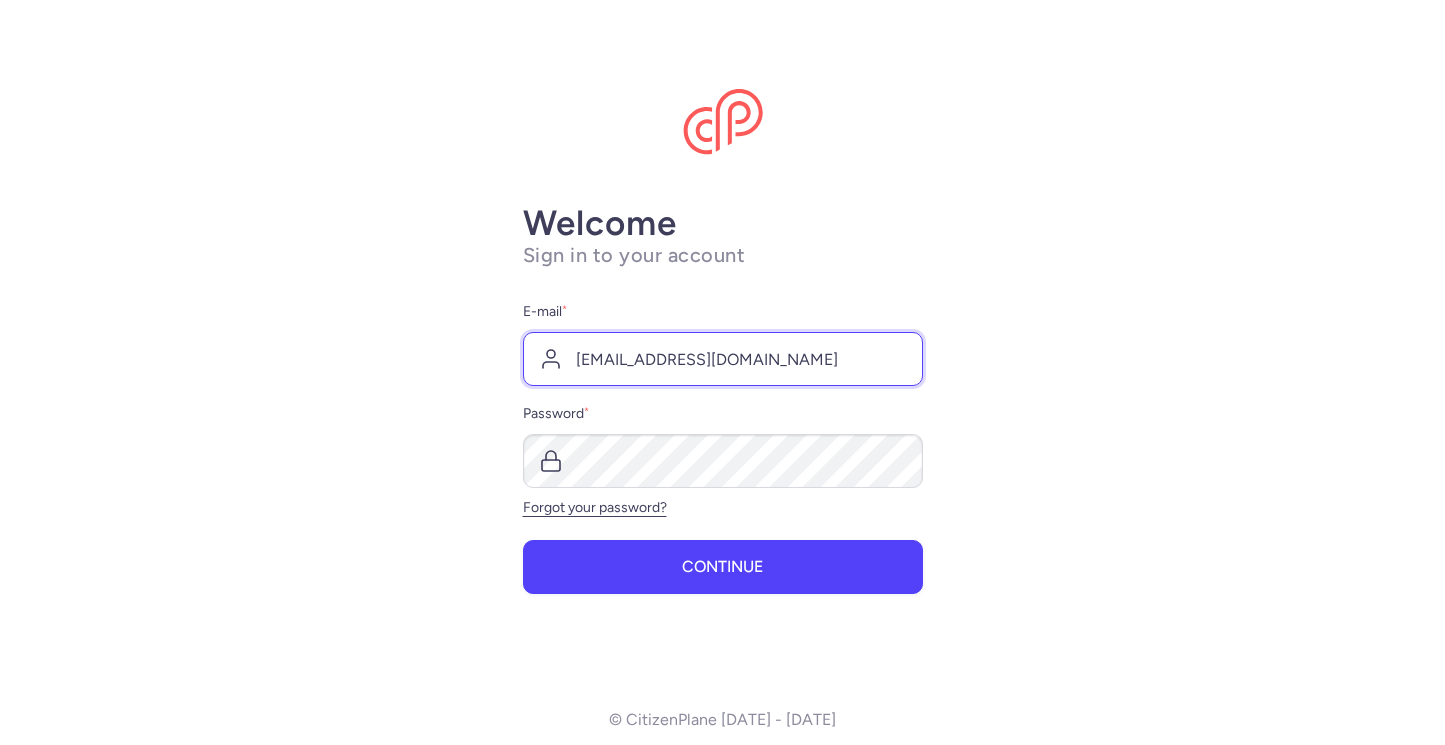 click on "demo@citizenplane.com" at bounding box center [723, 359] 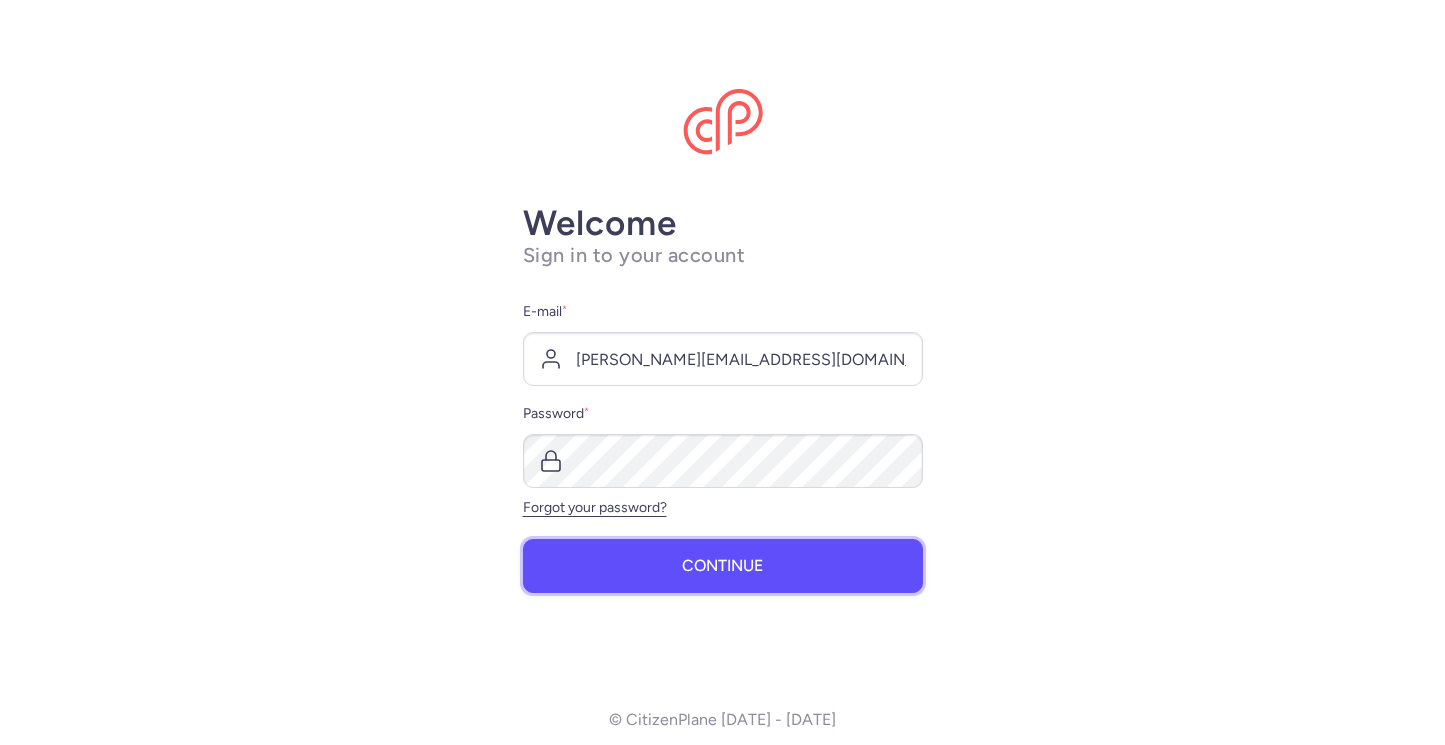 click on "Continue" at bounding box center (722, 566) 